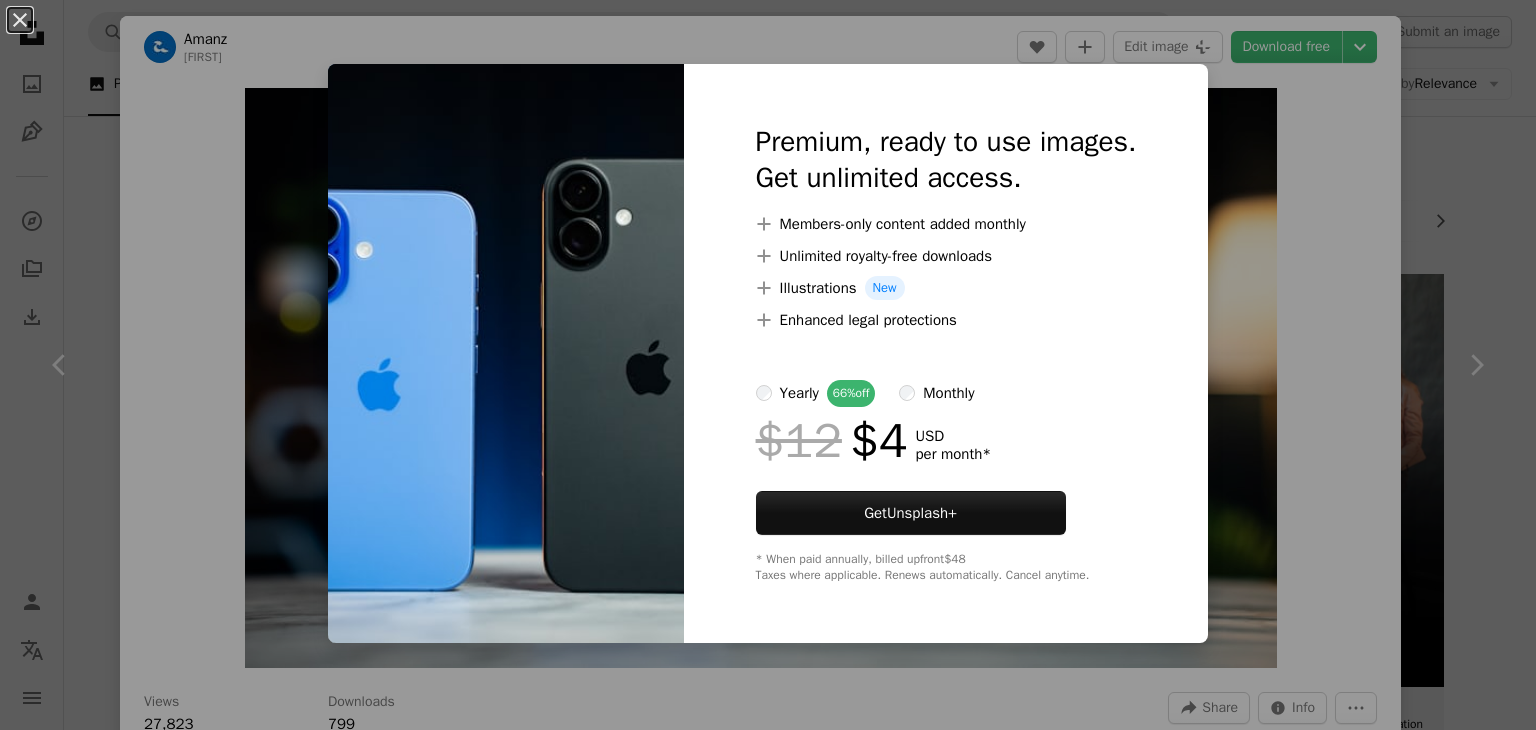 scroll, scrollTop: 1092, scrollLeft: 0, axis: vertical 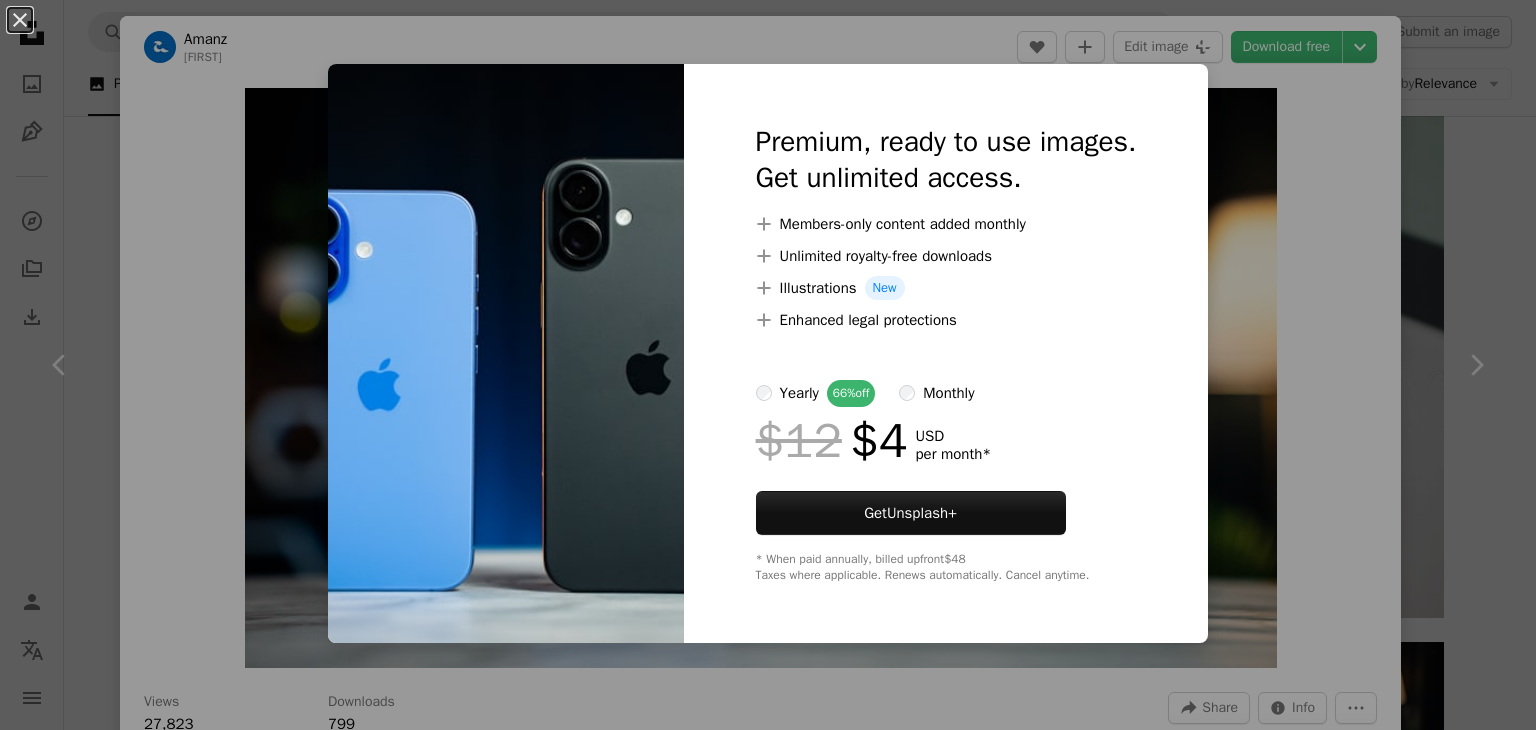 click on "An X shape Premium, ready to use images. Get unlimited access. A plus sign Members-only content added monthly A plus sign Unlimited royalty-free downloads A plus sign Illustrations  New A plus sign Enhanced legal protections yearly 66%  off monthly $12   $4 USD per month * Get  Unsplash+ * When paid annually, billed upfront  $48 Taxes where applicable. Renews automatically. Cancel anytime." at bounding box center (768, 365) 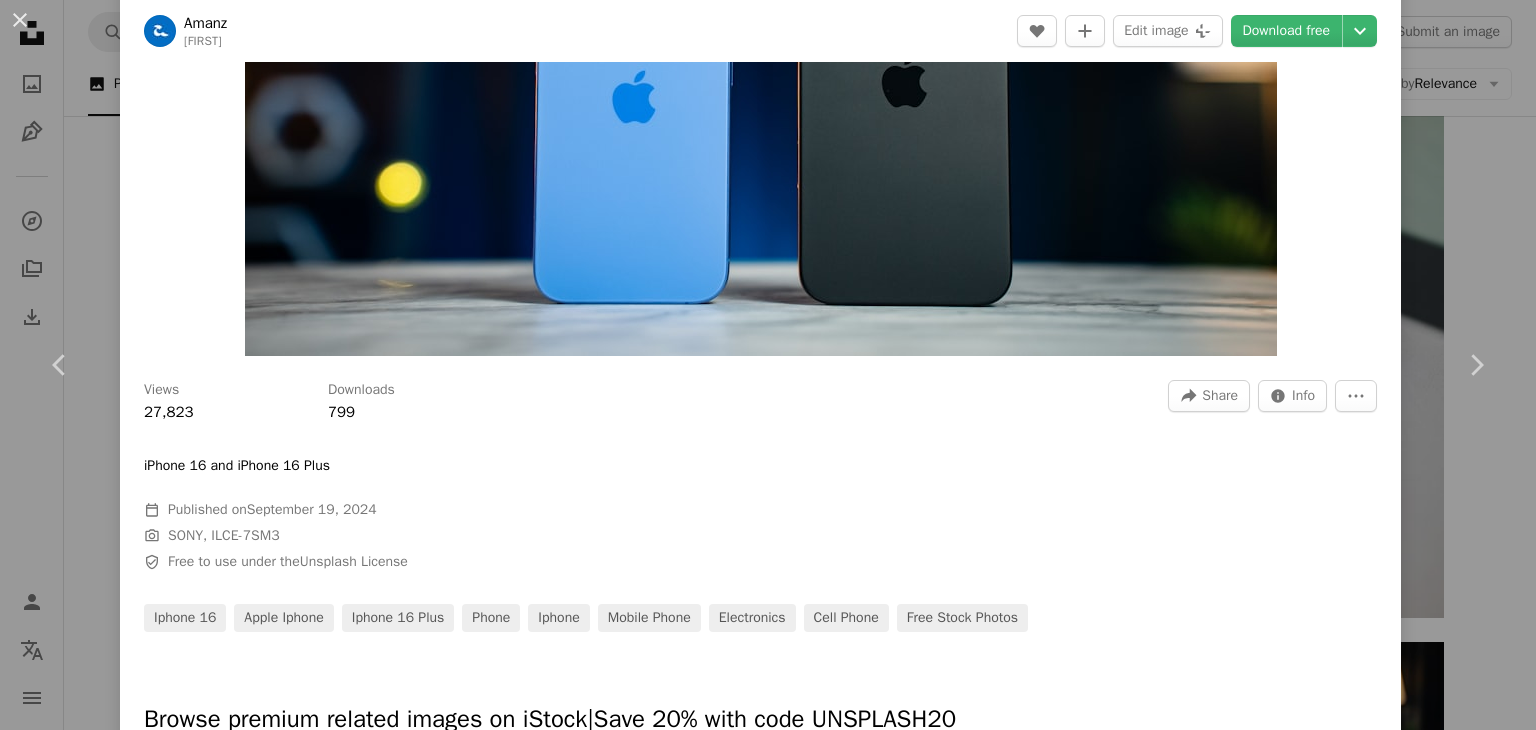 scroll, scrollTop: 312, scrollLeft: 0, axis: vertical 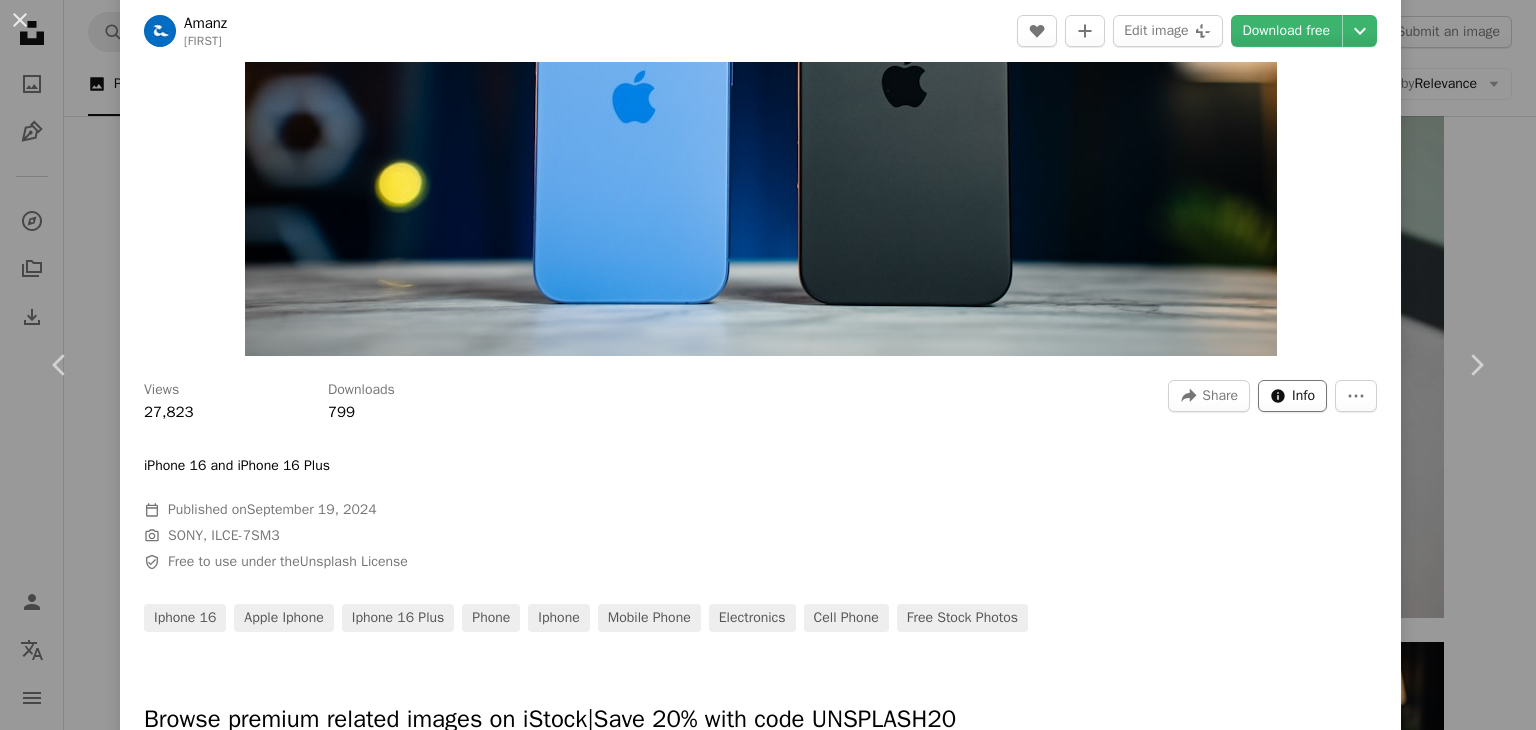click on "Info icon Info" at bounding box center [1292, 396] 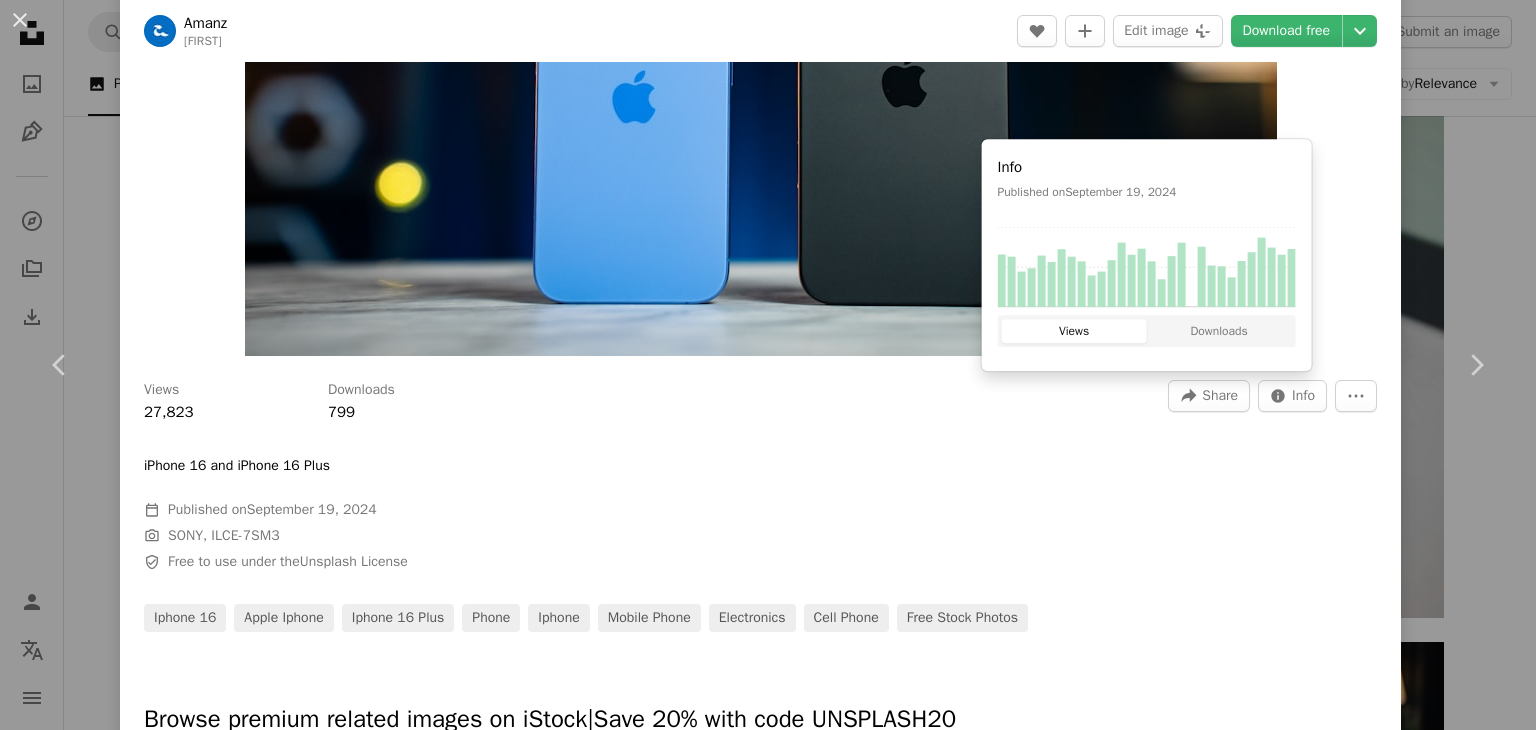 click on "Downloads" at bounding box center (1219, 331) 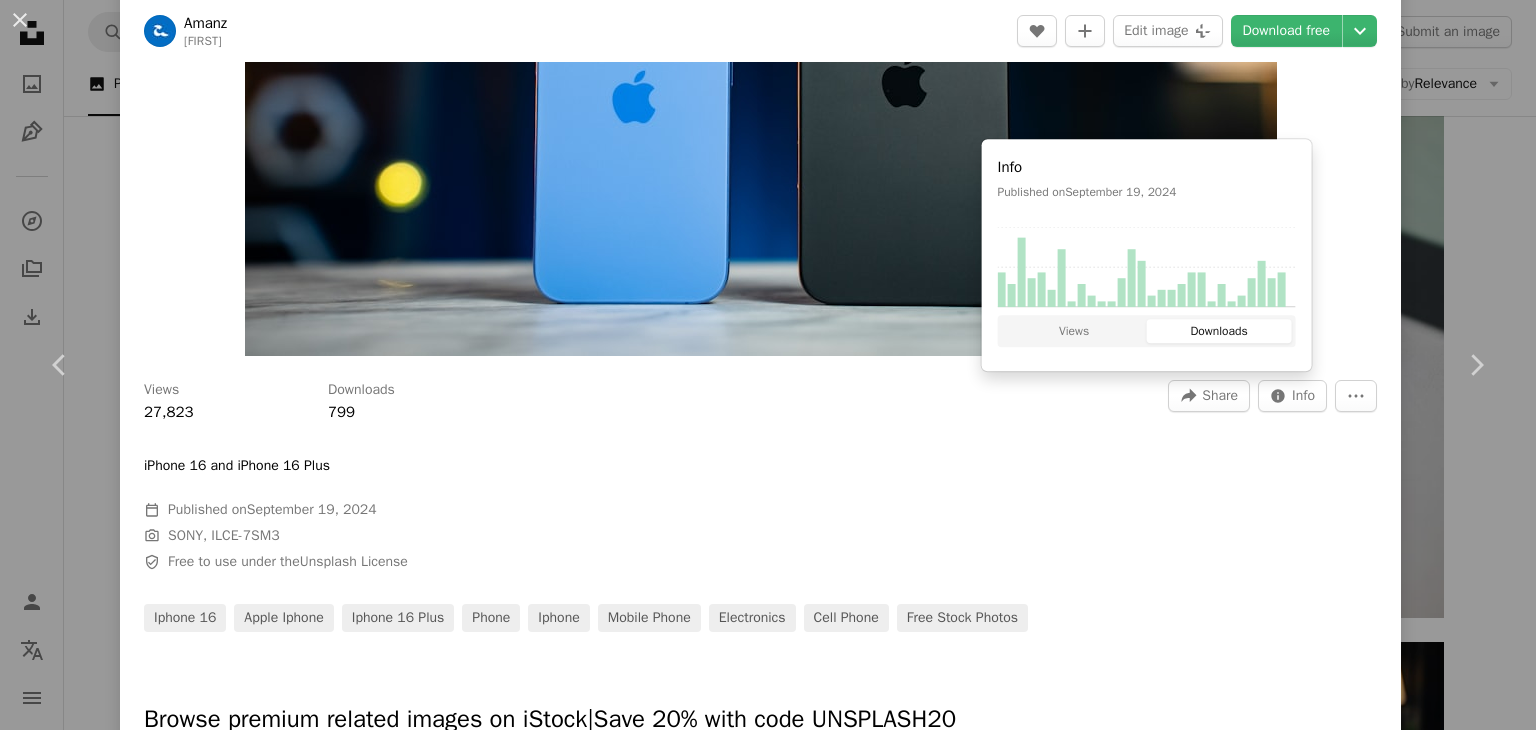 drag, startPoint x: 1095, startPoint y: 327, endPoint x: 1140, endPoint y: 392, distance: 79.05694 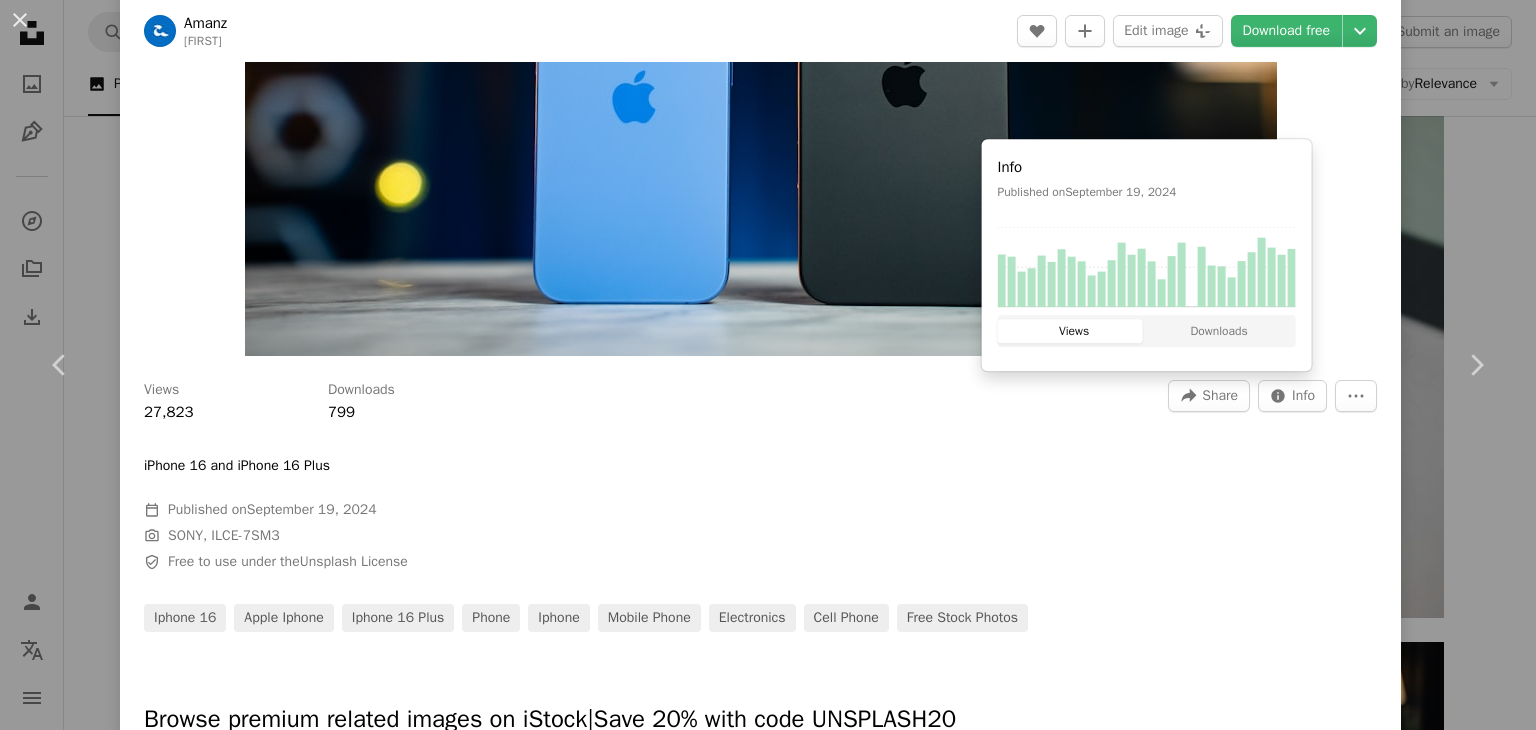 click on "Views 27,823 Downloads 799 A forward-right arrow Share Info icon Info More Actions iPhone 16 and iPhone 16 Plus Calendar outlined Published on September 19, 2024 Camera SONY, ILCE-7SM3 Safety Free to use under the Unsplash License iphone 16 apple iphone iphone 16 plus phone iphone mobile phone electronics cell phone Free stock photos" at bounding box center (760, 499) 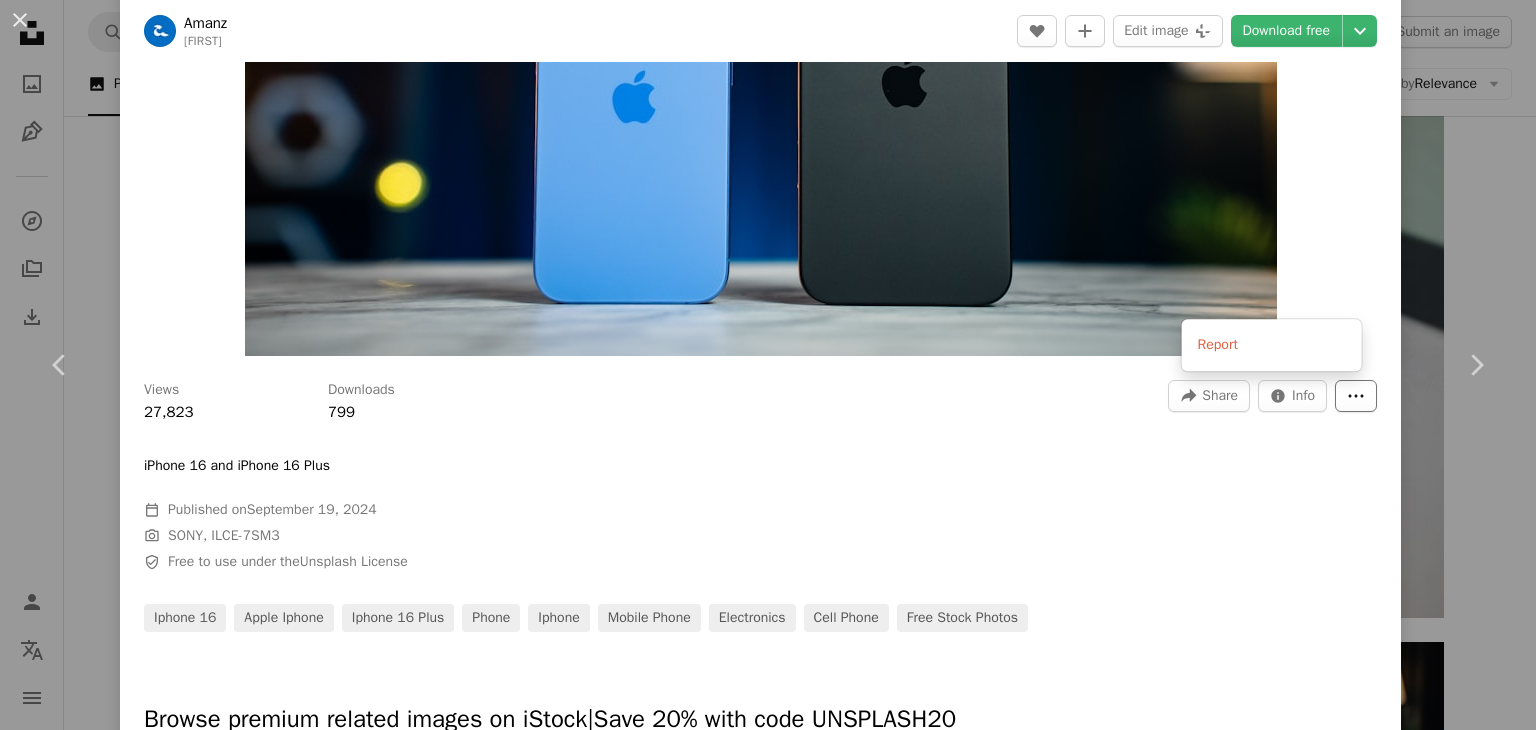 click on "More Actions" at bounding box center (1356, 396) 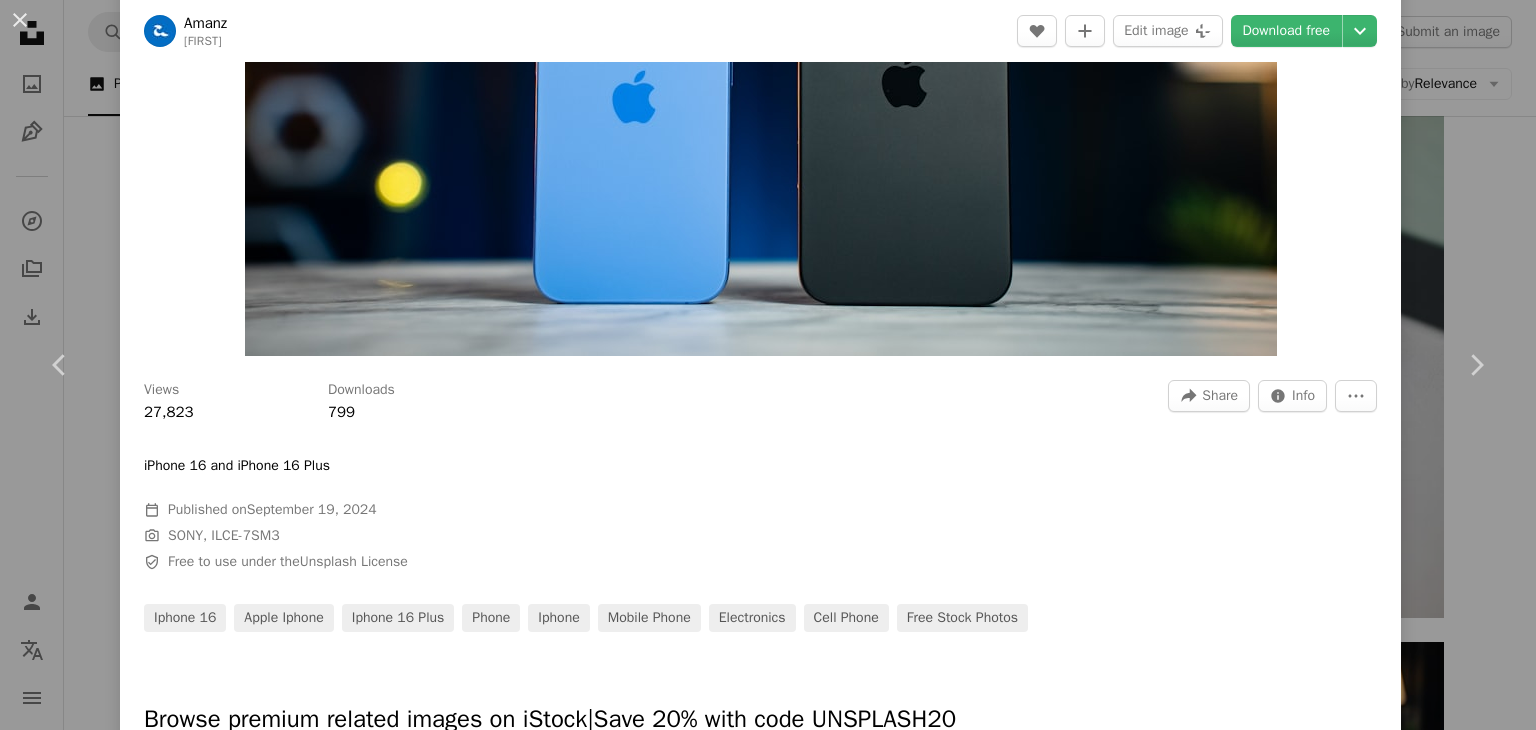 click on "An X shape Chevron left Chevron right Amanz amanz A heart A plus sign Edit image Plus sign for Unsplash+ Download free Chevron down Zoom in Views 27,823 Downloads 799 A forward-right arrow Share Info icon Info More Actions iPhone 16 and iPhone 16 Plus Calendar outlined Published on September 19, 2024 Camera SONY, ILCE-7SM3 Safety Free to use under the Unsplash License iphone 16 apple iphone iphone 16 plus phone iphone mobile phone electronics cell phone Free stock photos Browse premium related images on iStock | Save 20% with code UNSPLASH20 View more on iStock ↗ Related images A heart A plus sign TechieTech Tech Arrow pointing down A heart A plus sign Available for hire A checkmark inside of a circle Arrow pointing down A heart A plus sign Available for hire A checkmark inside of a circle Arrow pointing down Plus sign for Unsplash+ A heart A plus sign Getty Images For Unsplash+ A lock Download A heart A plus sign Amanz Arrow pointing down A heart A plus sign Onur Binay" at bounding box center (768, 365) 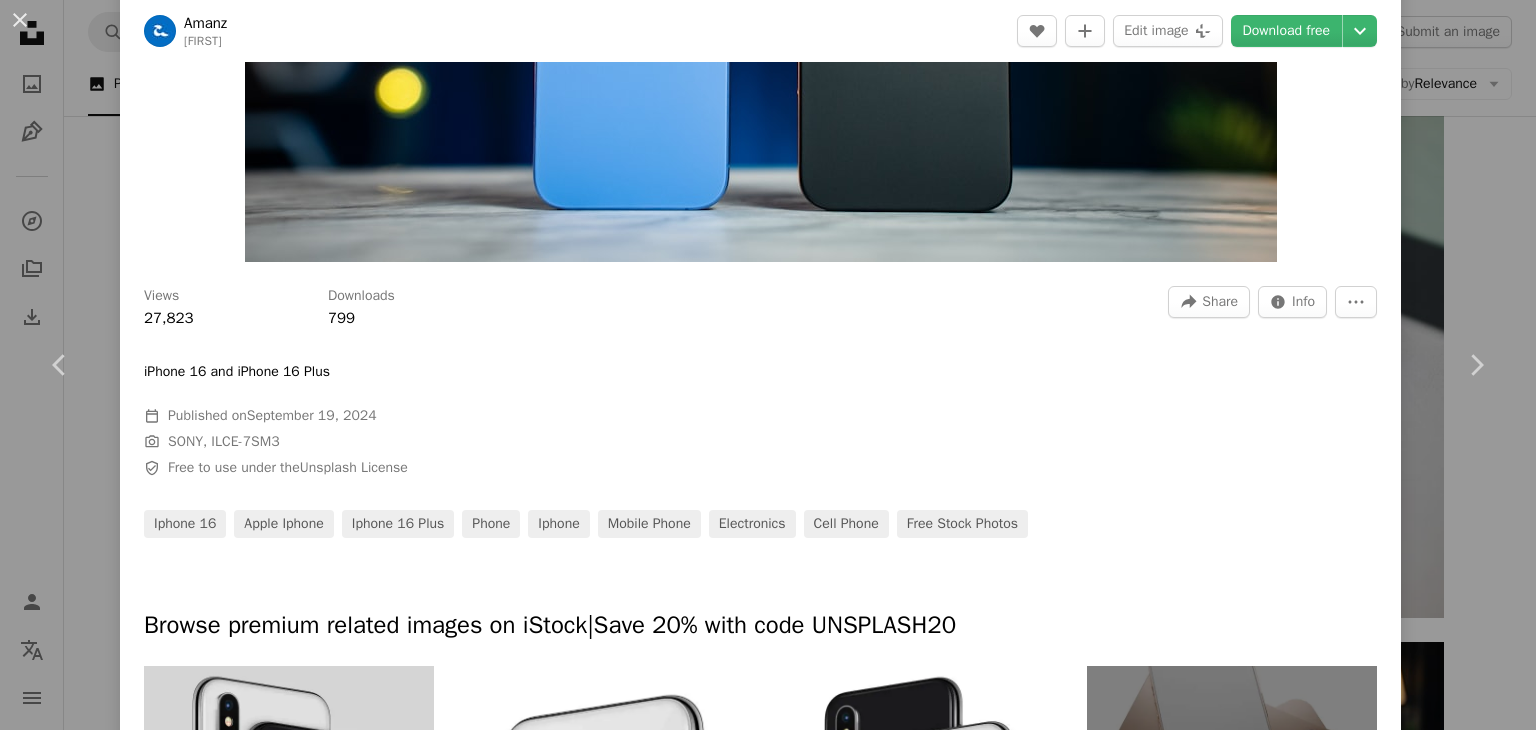 scroll, scrollTop: 0, scrollLeft: 0, axis: both 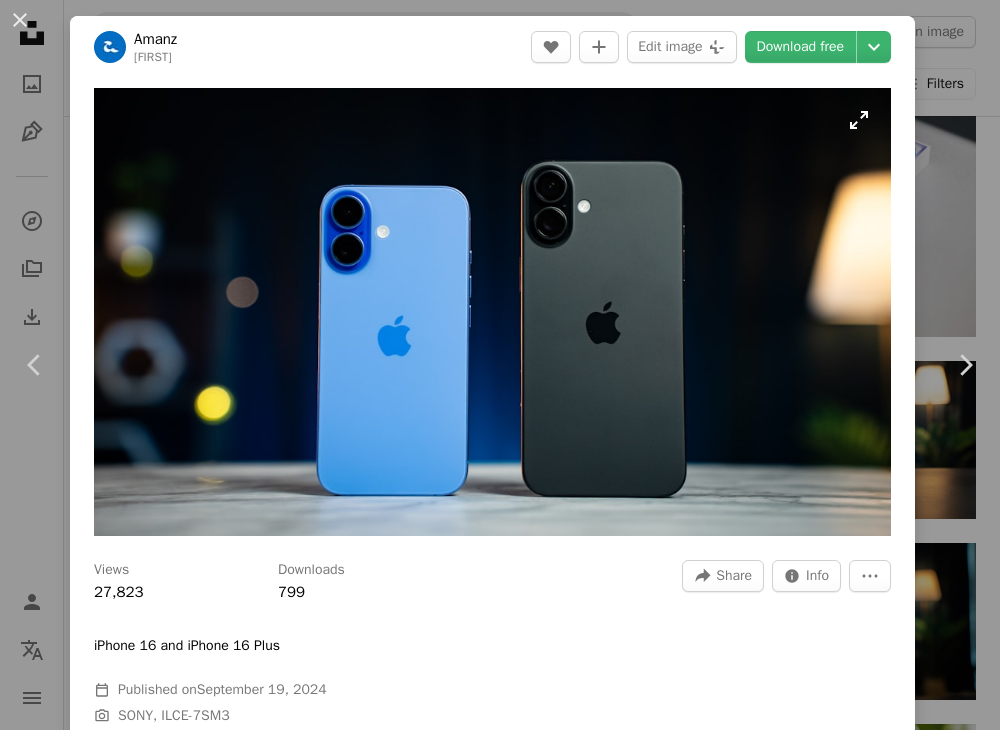 click at bounding box center (492, 312) 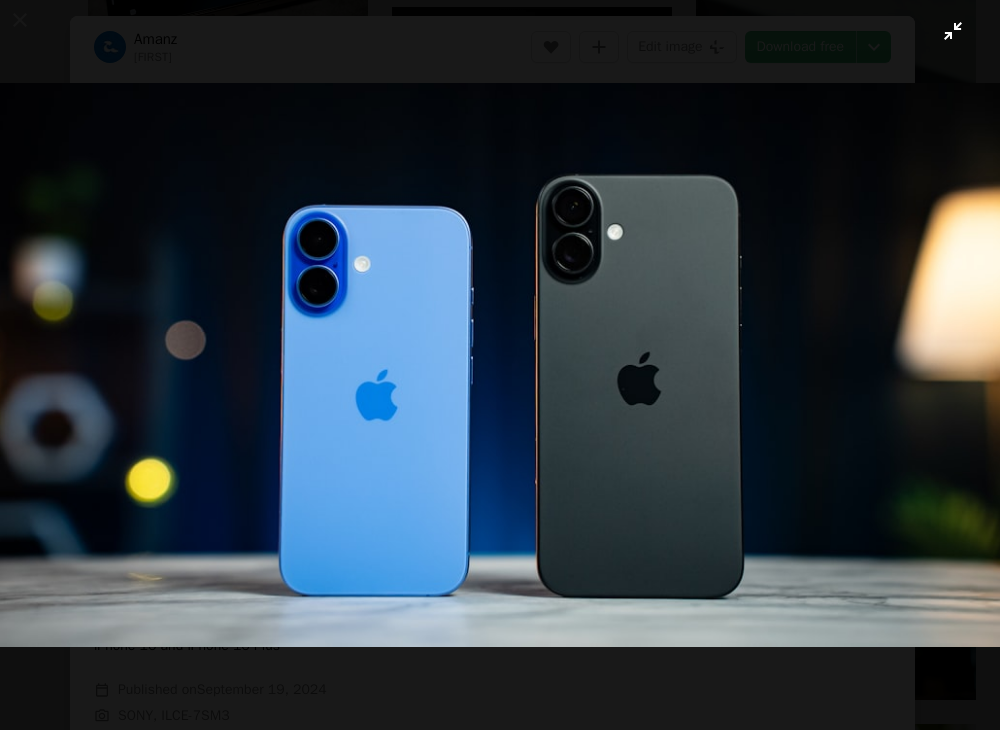 click at bounding box center (500, 365) 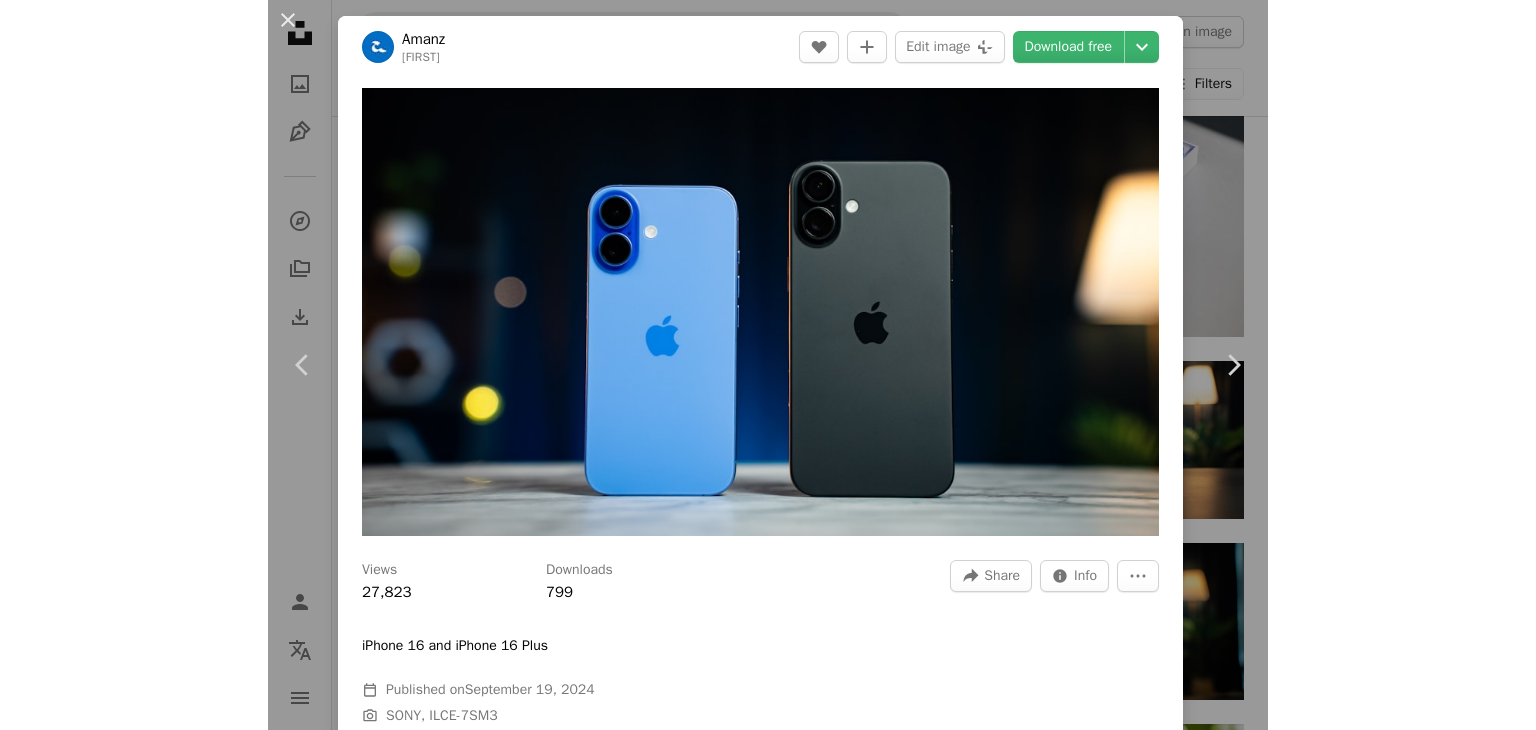 scroll, scrollTop: 1300, scrollLeft: 0, axis: vertical 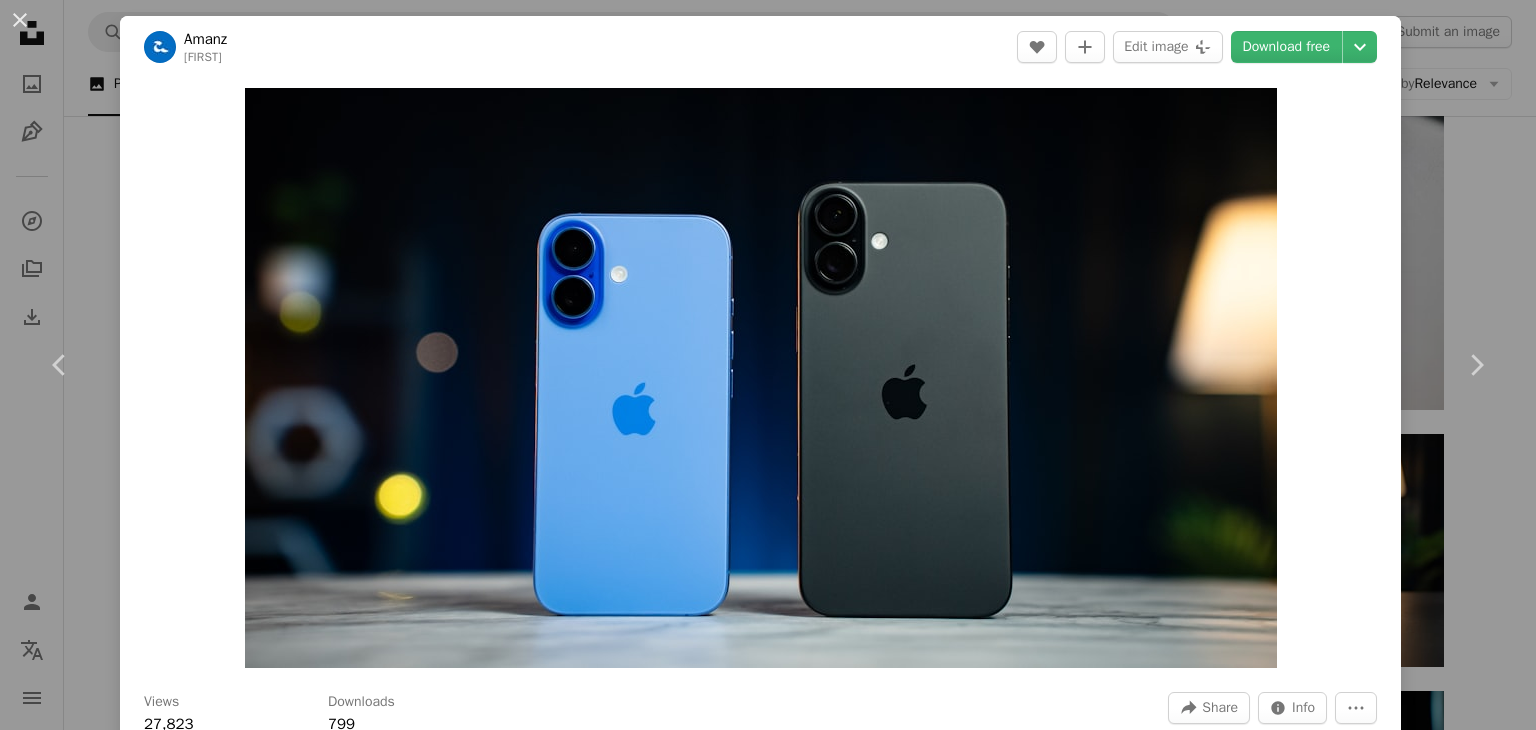 click on "An X shape Chevron left Chevron right Amanz amanz A heart A plus sign Edit image Plus sign for Unsplash+ Download free Chevron down Zoom in Views 27,823 Downloads 799 A forward-right arrow Share Info icon Info More Actions iPhone 16 and iPhone 16 Plus Calendar outlined Published on September 19, 2024 Camera SONY, ILCE-7SM3 Safety Free to use under the Unsplash License iphone 16 apple iphone iphone 16 plus phone iphone mobile phone electronics cell phone Free stock photos Browse premium related images on iStock | Save 20% with code UNSPLASH20 View more on iStock ↗ Related images A heart A plus sign TechieTech Tech Arrow pointing down A heart A plus sign Available for hire A checkmark inside of a circle Arrow pointing down A heart A plus sign Available for hire A checkmark inside of a circle Arrow pointing down Plus sign for Unsplash+ A heart A plus sign Getty Images For Unsplash+ A lock Download A heart A plus sign Amanz Arrow pointing down A heart A plus sign Onur Binay" at bounding box center [768, 365] 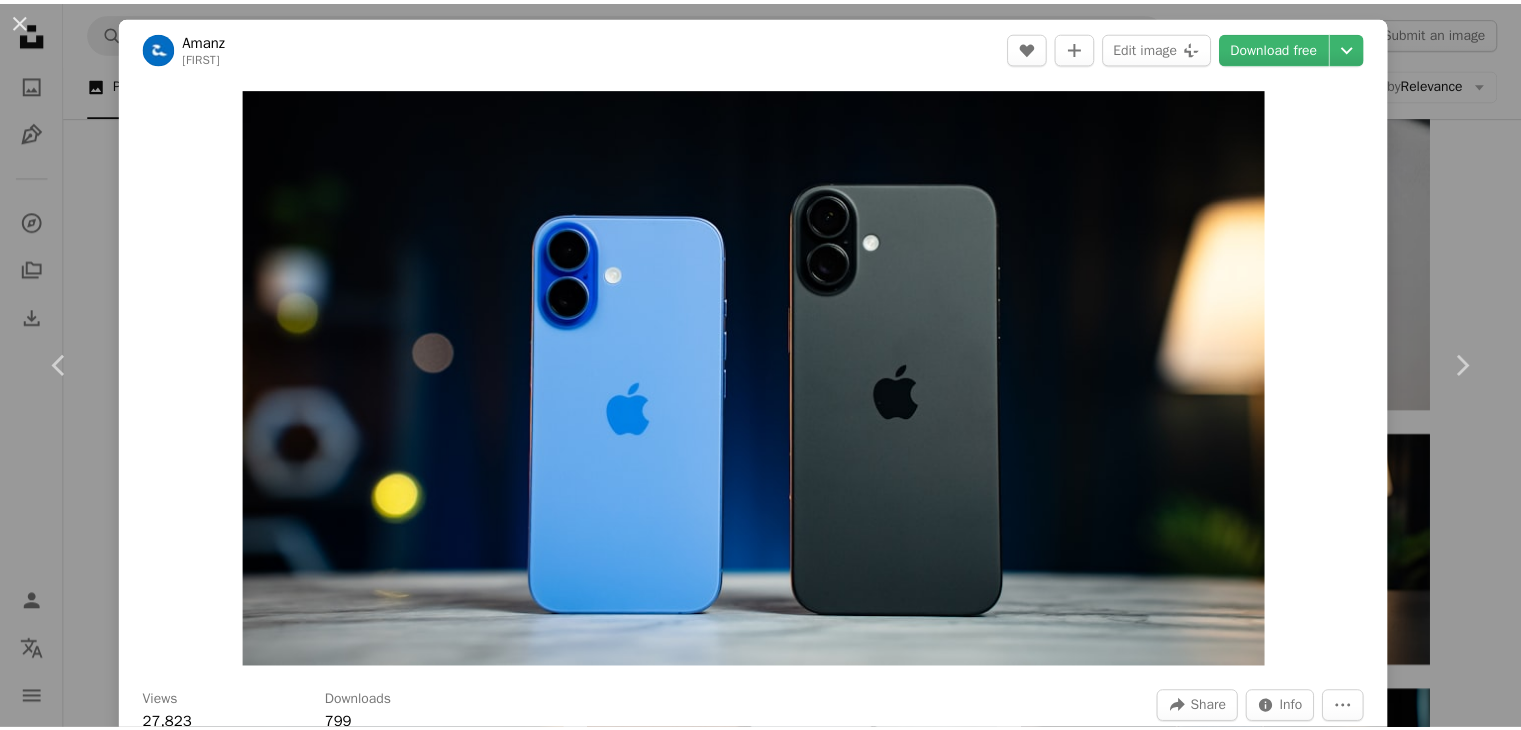 scroll, scrollTop: 1092, scrollLeft: 0, axis: vertical 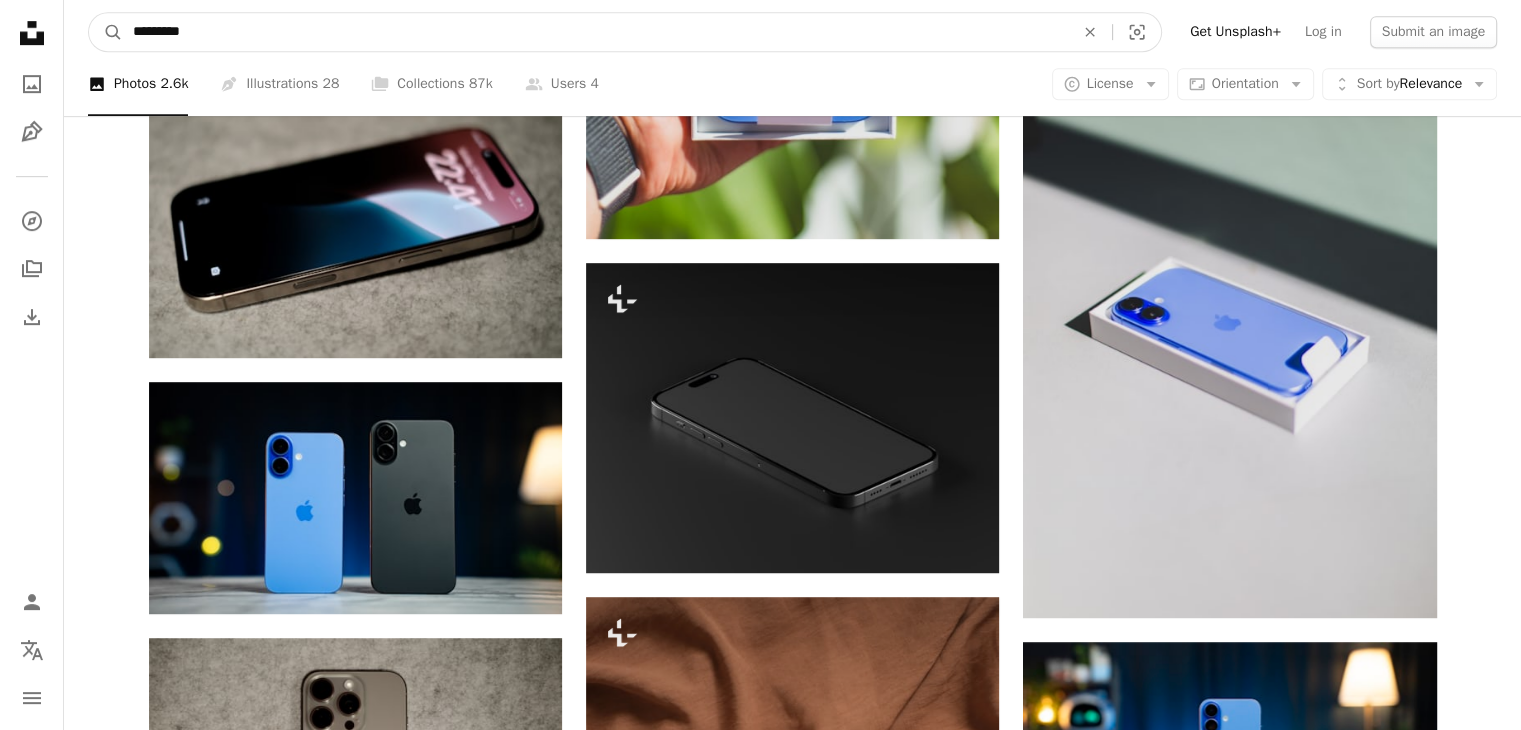 click on "*********" at bounding box center (595, 32) 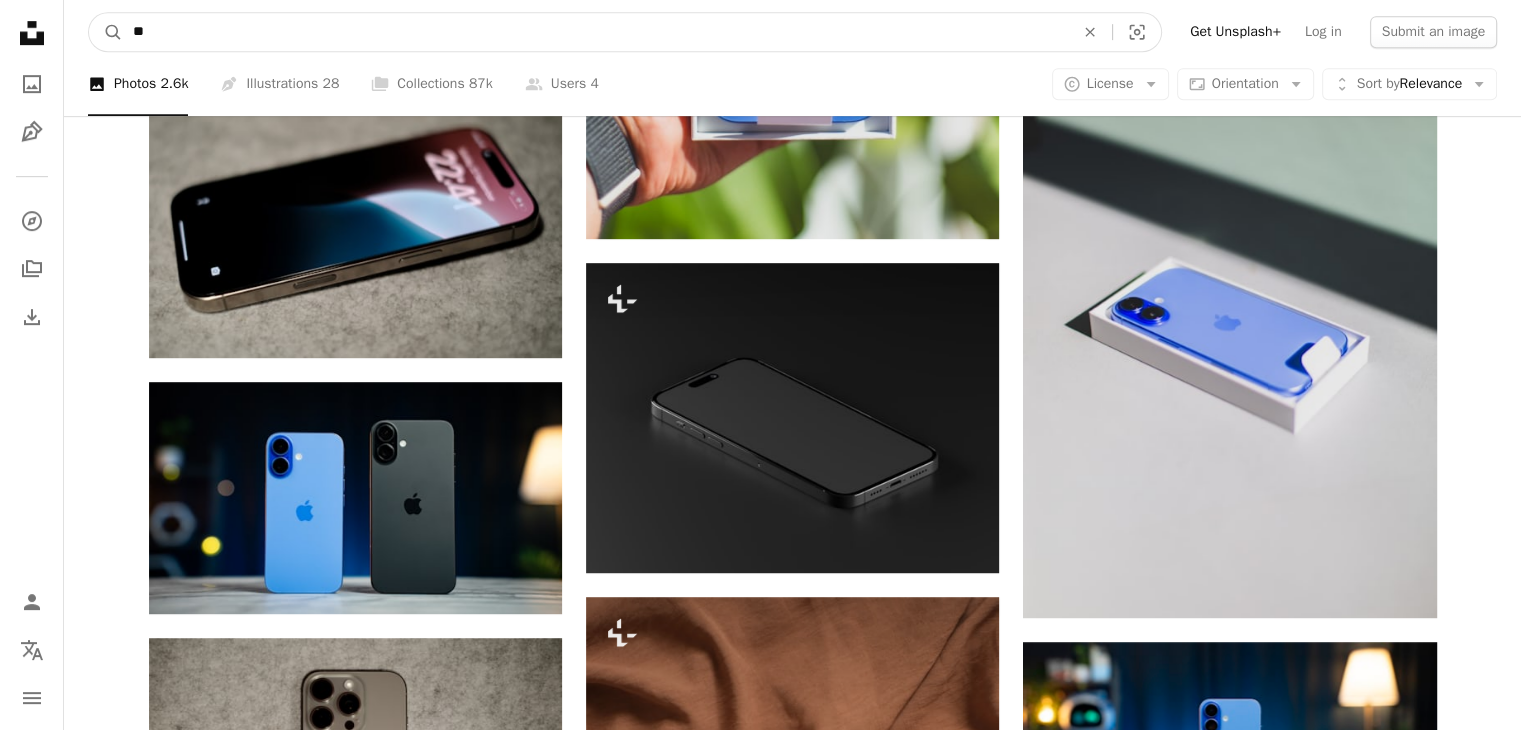type on "*" 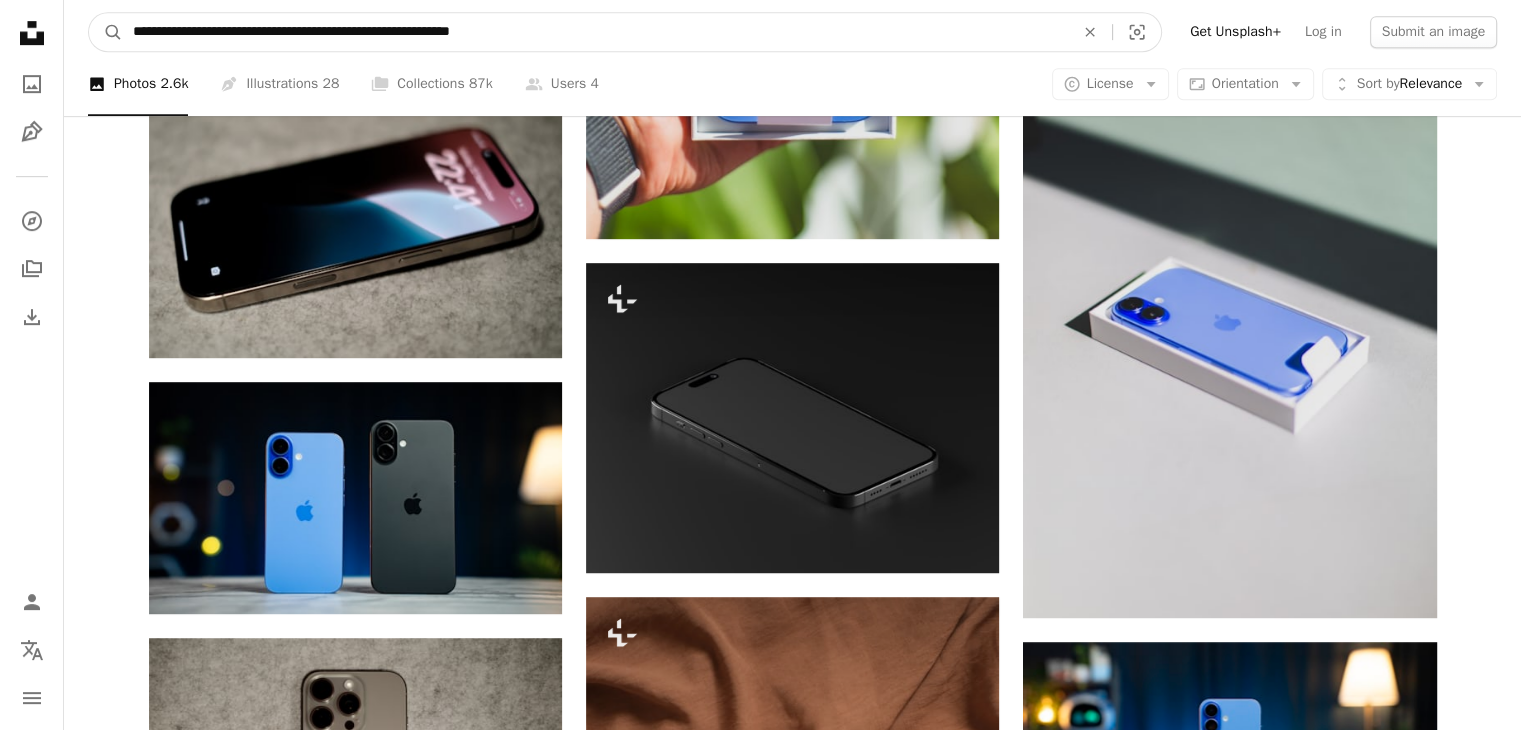 type on "**********" 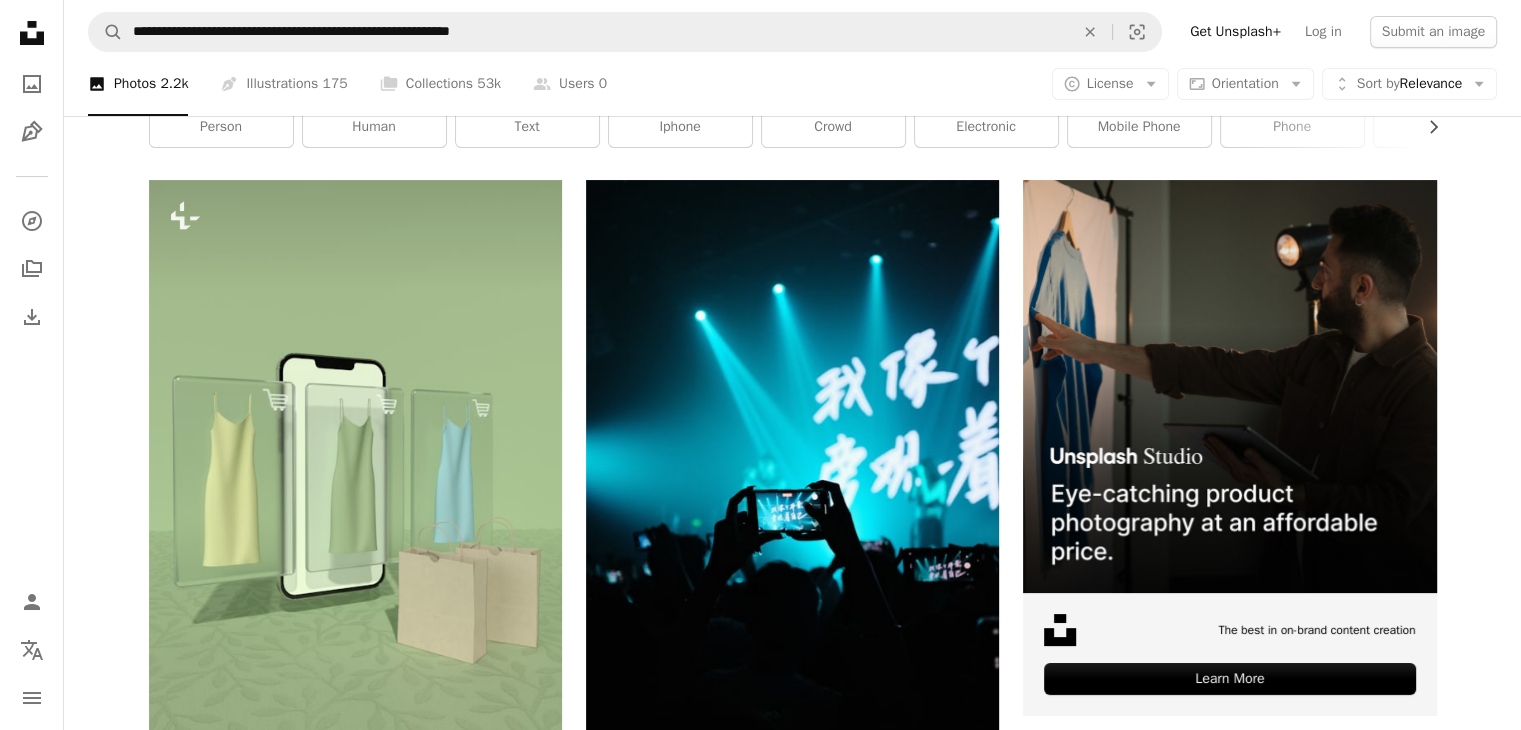 scroll, scrollTop: 0, scrollLeft: 0, axis: both 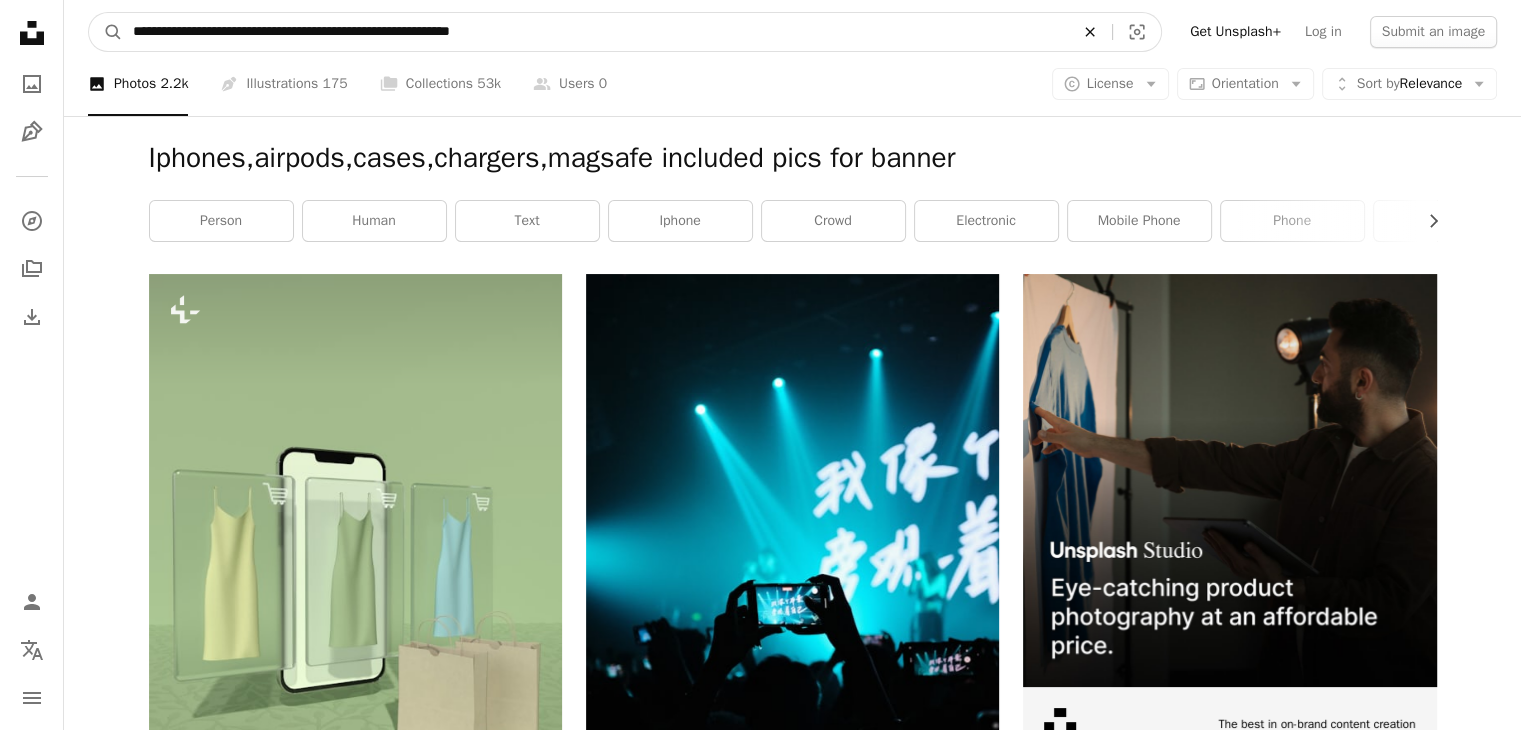 click 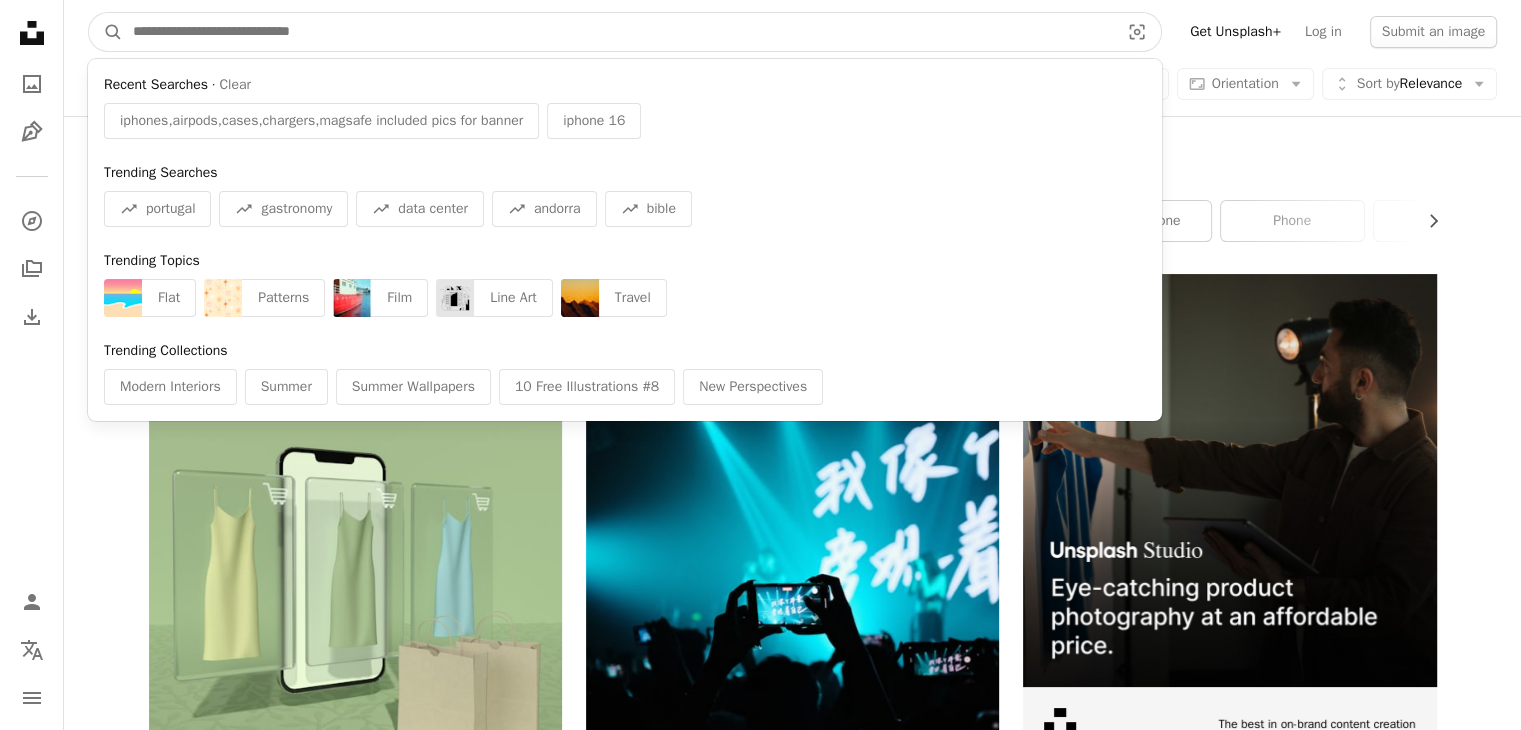 click at bounding box center (618, 32) 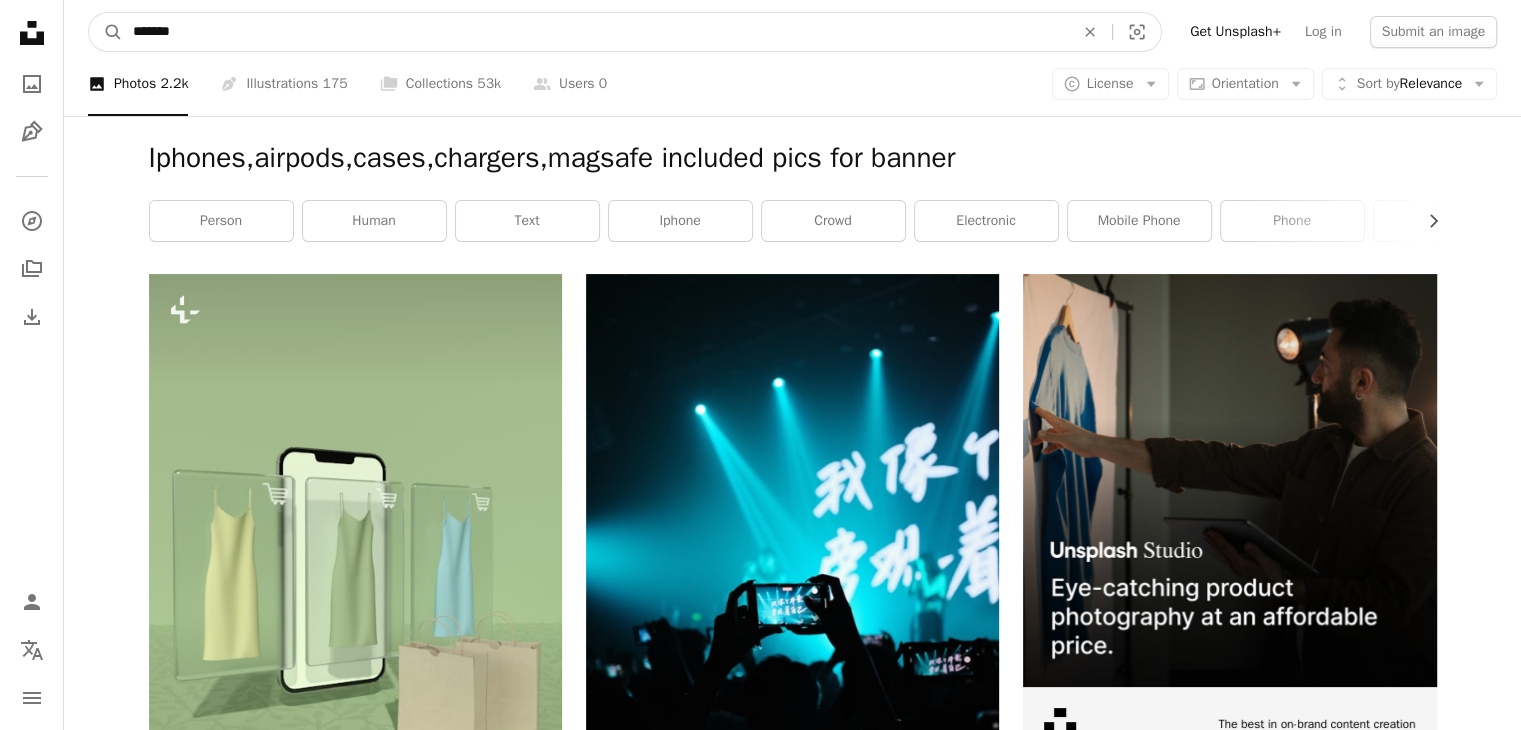 type on "*******" 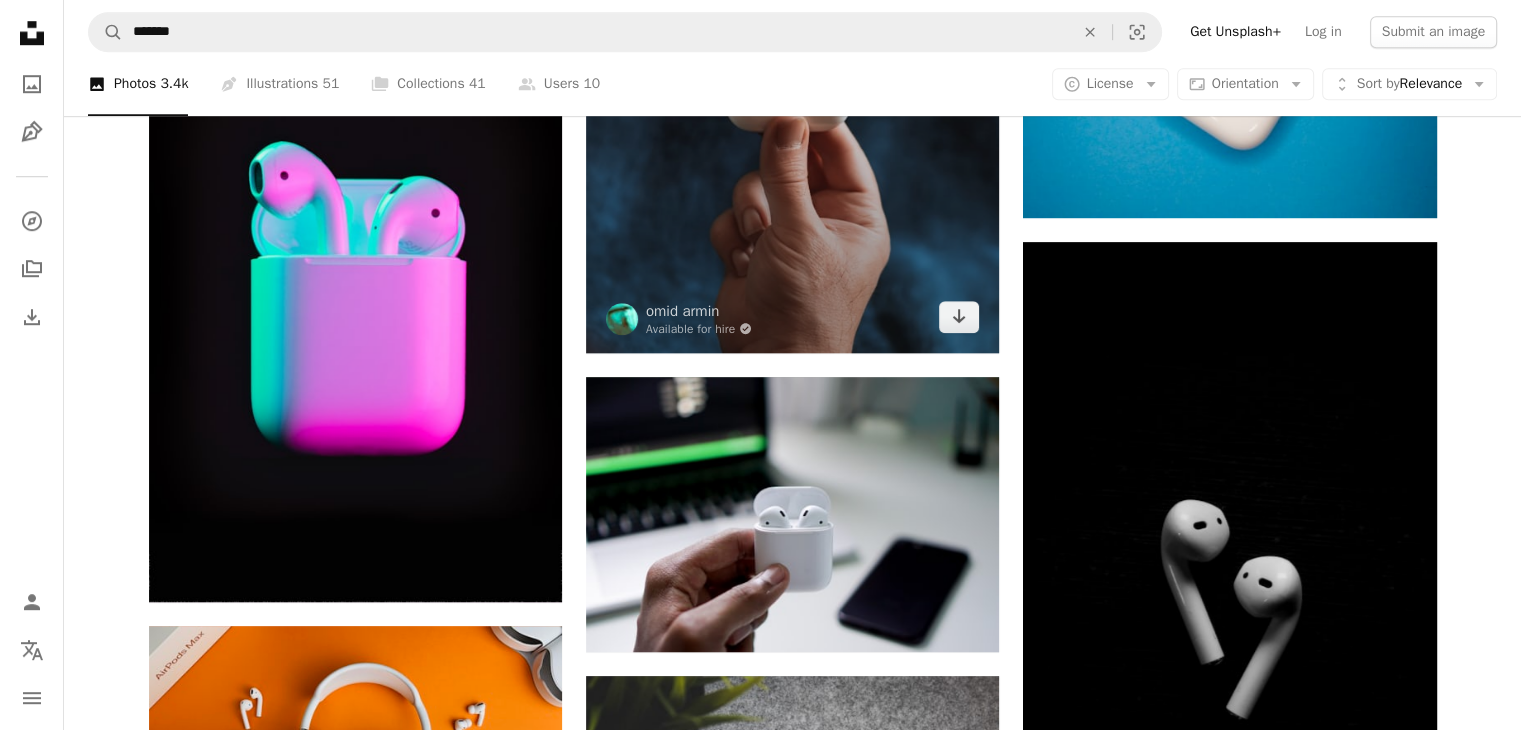 scroll, scrollTop: 1495, scrollLeft: 0, axis: vertical 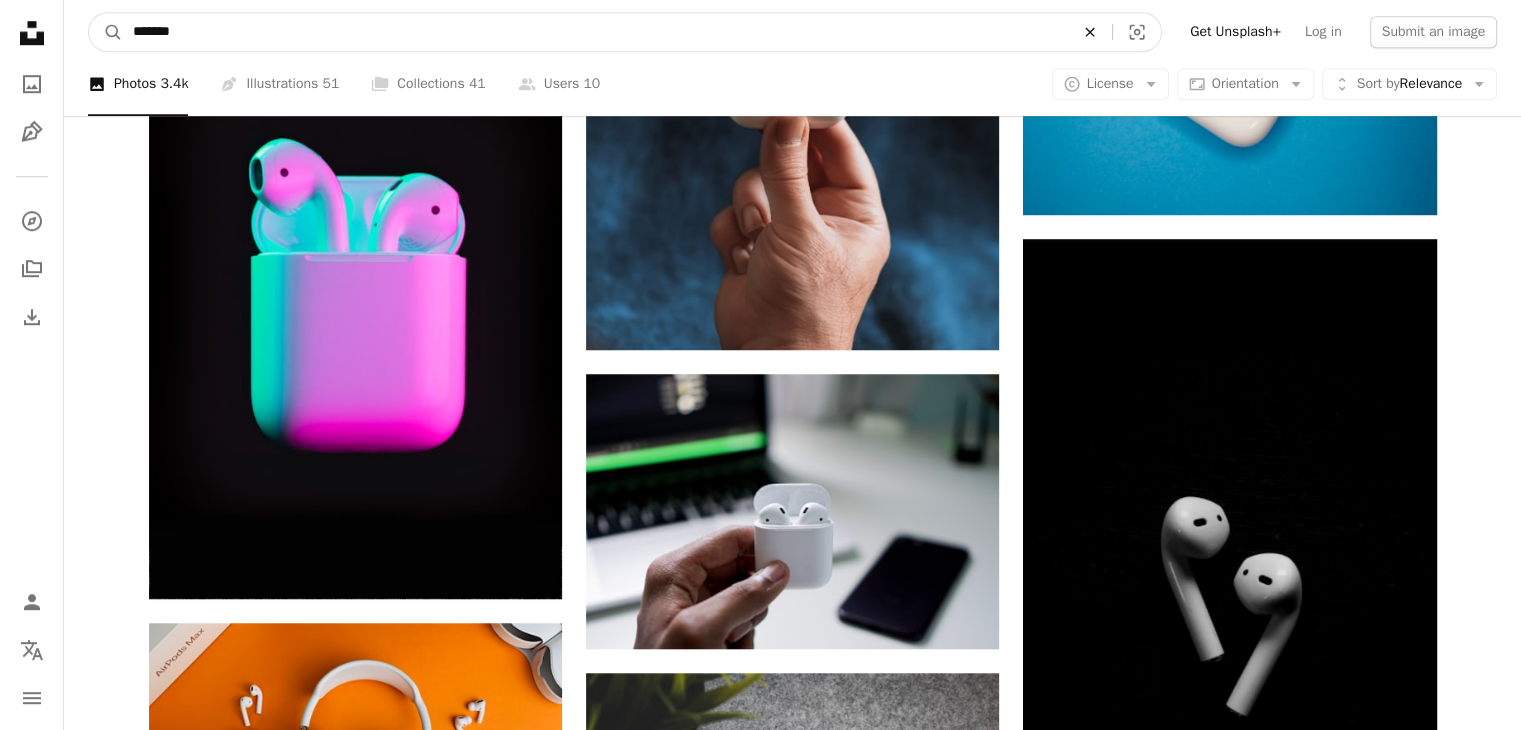 click on "An X shape" 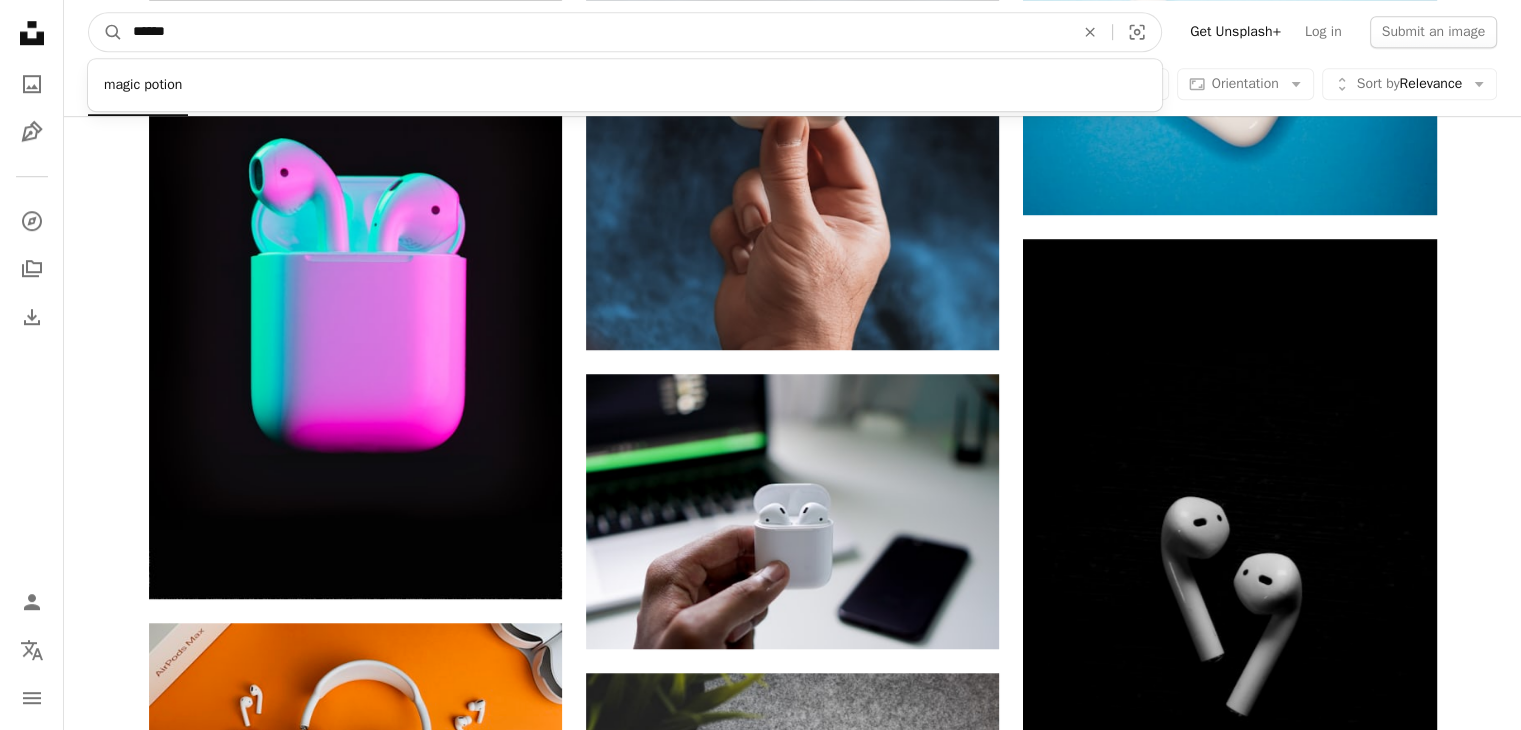 type on "*******" 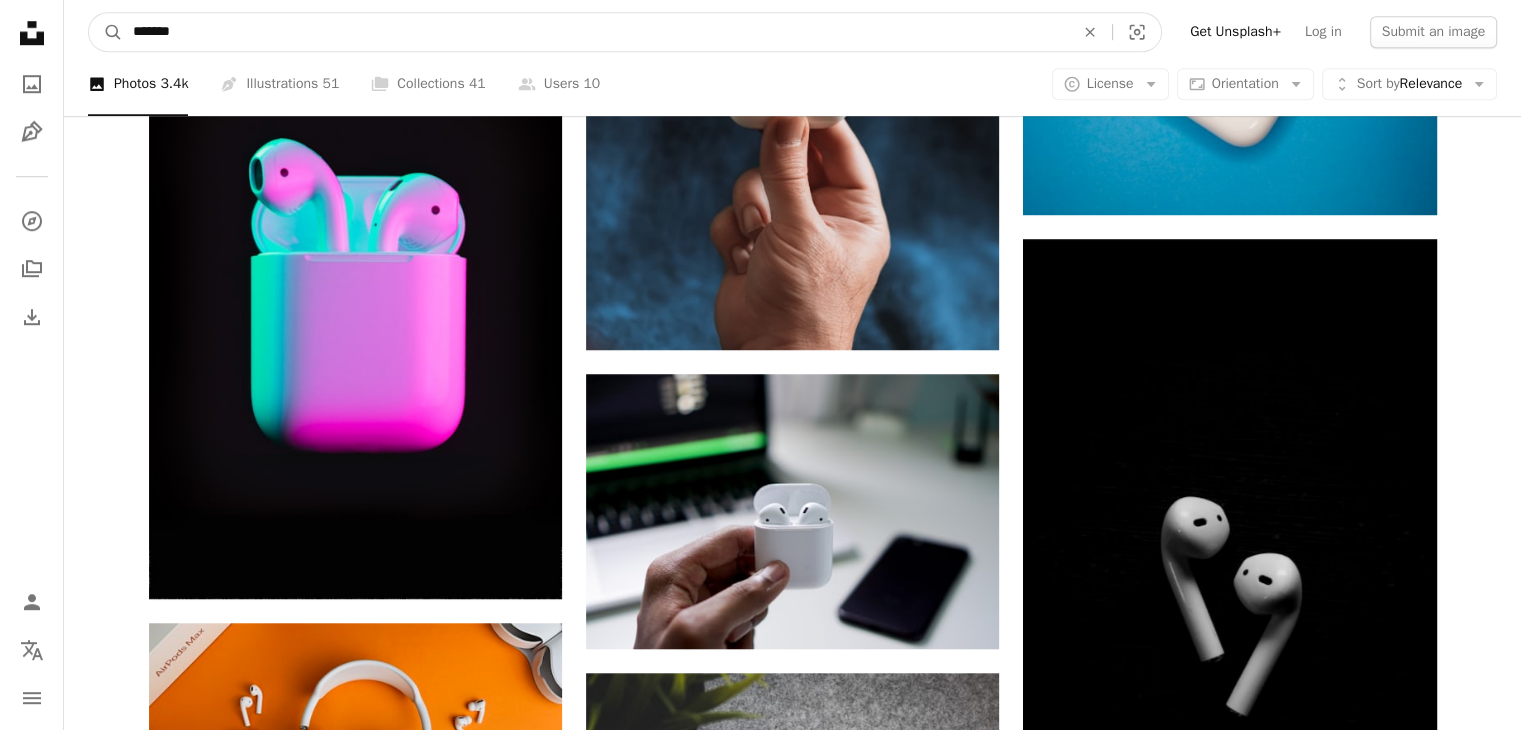 click on "A magnifying glass" at bounding box center [106, 32] 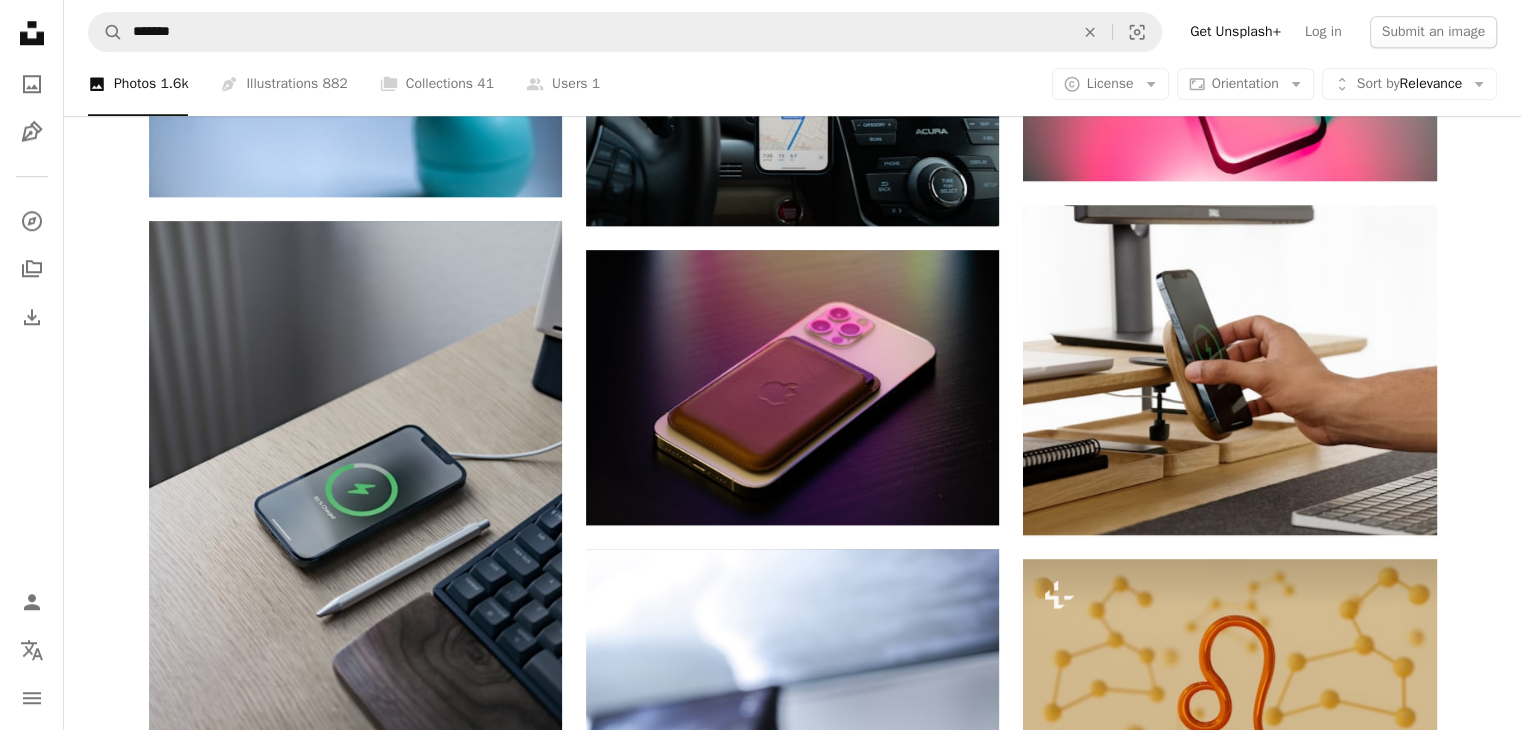 scroll, scrollTop: 1864, scrollLeft: 0, axis: vertical 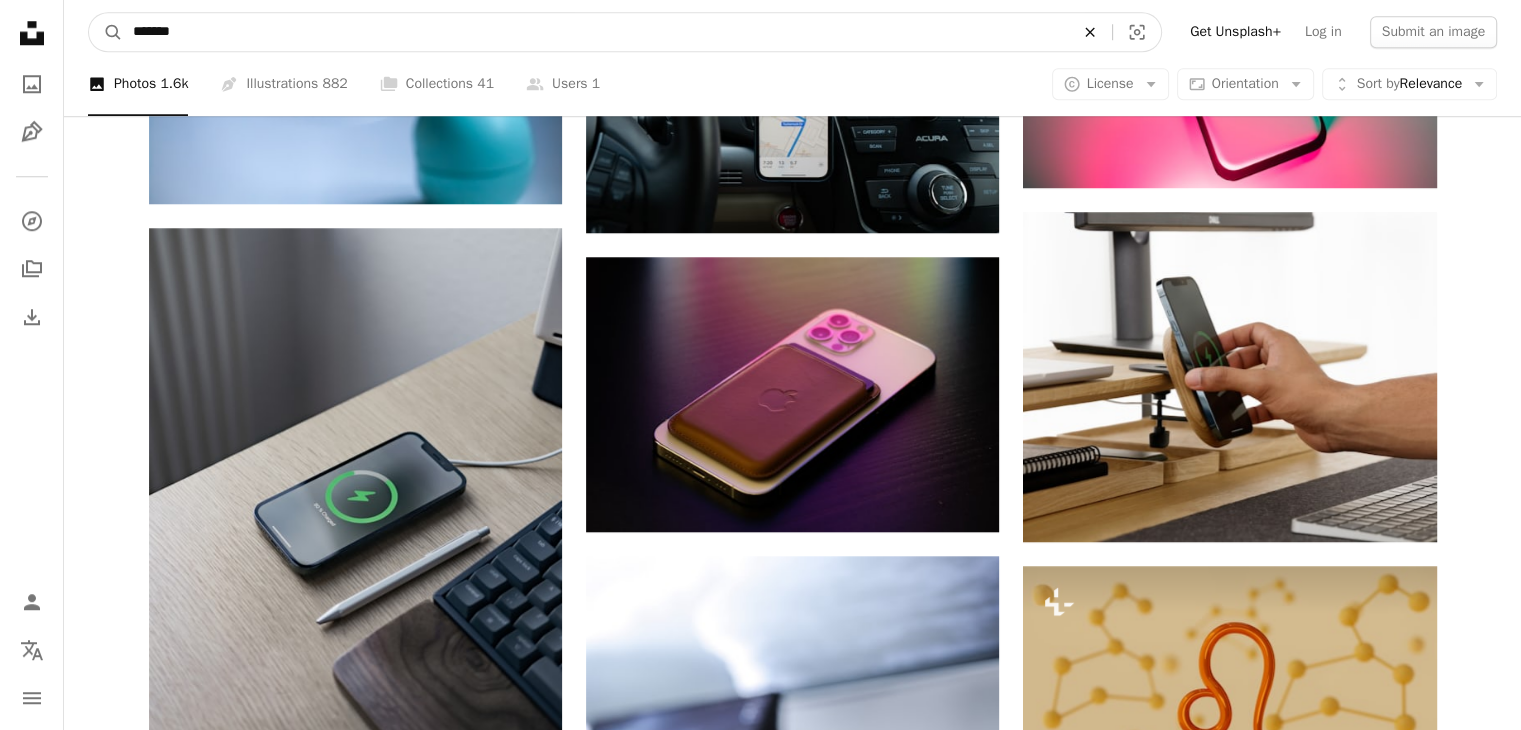 click on "An X shape" 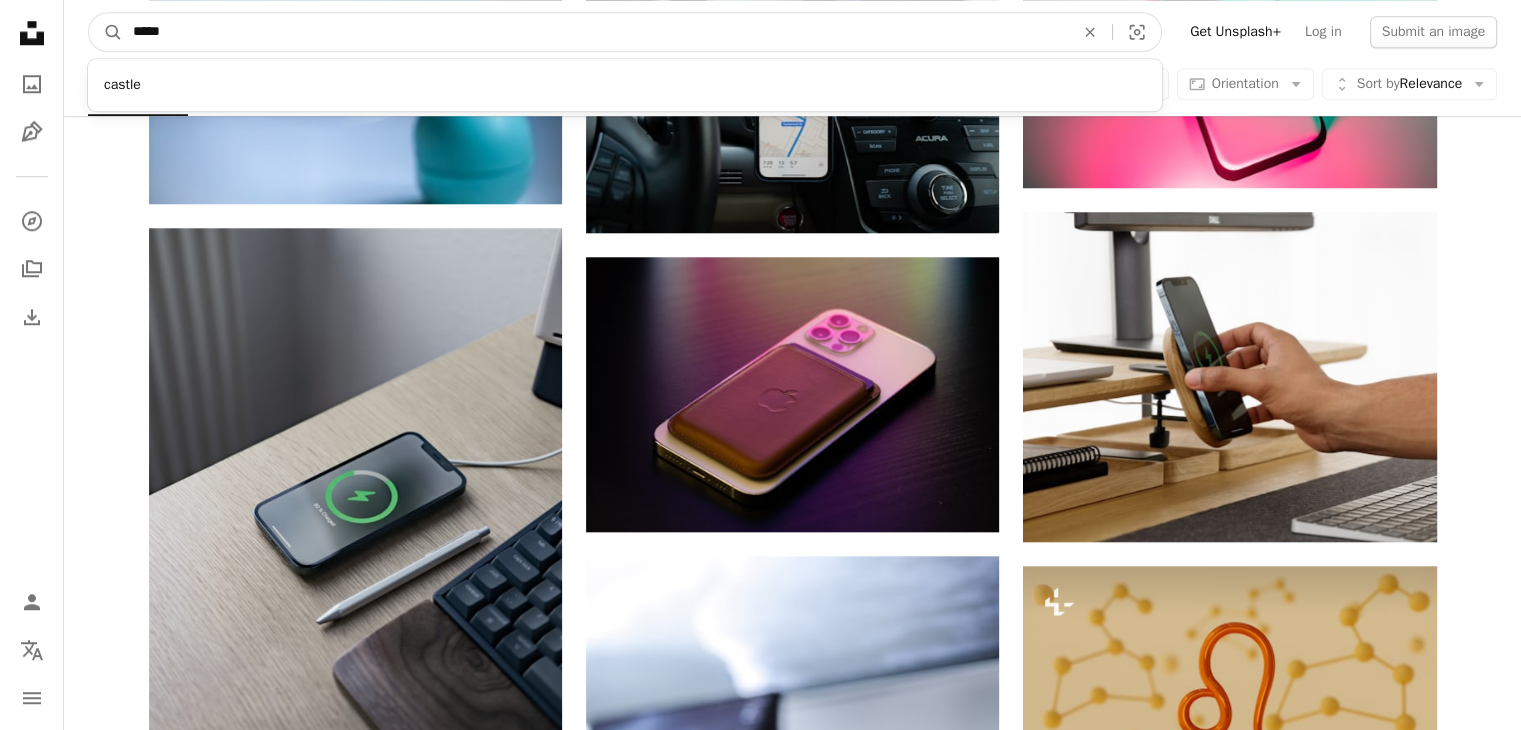 type on "*****" 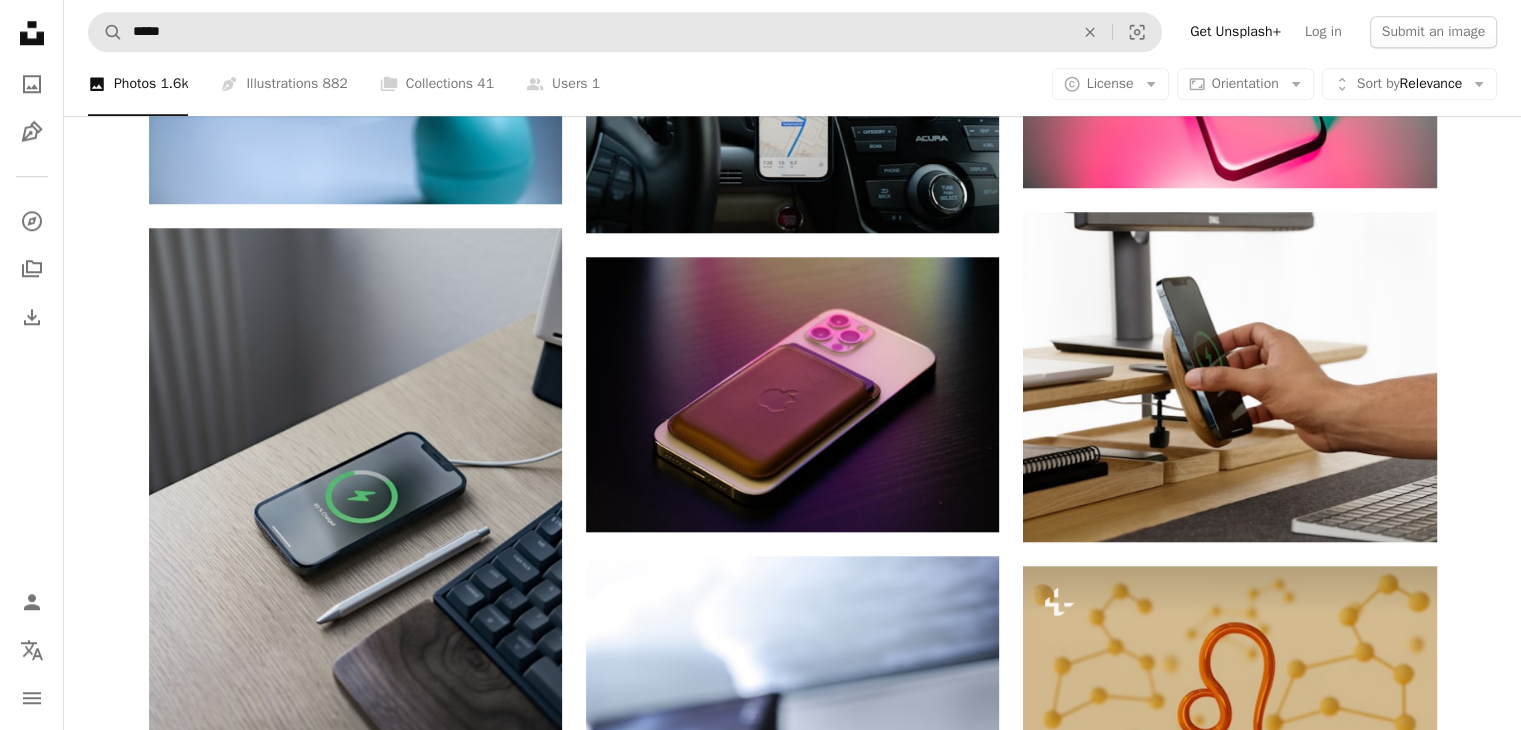 scroll, scrollTop: 0, scrollLeft: 0, axis: both 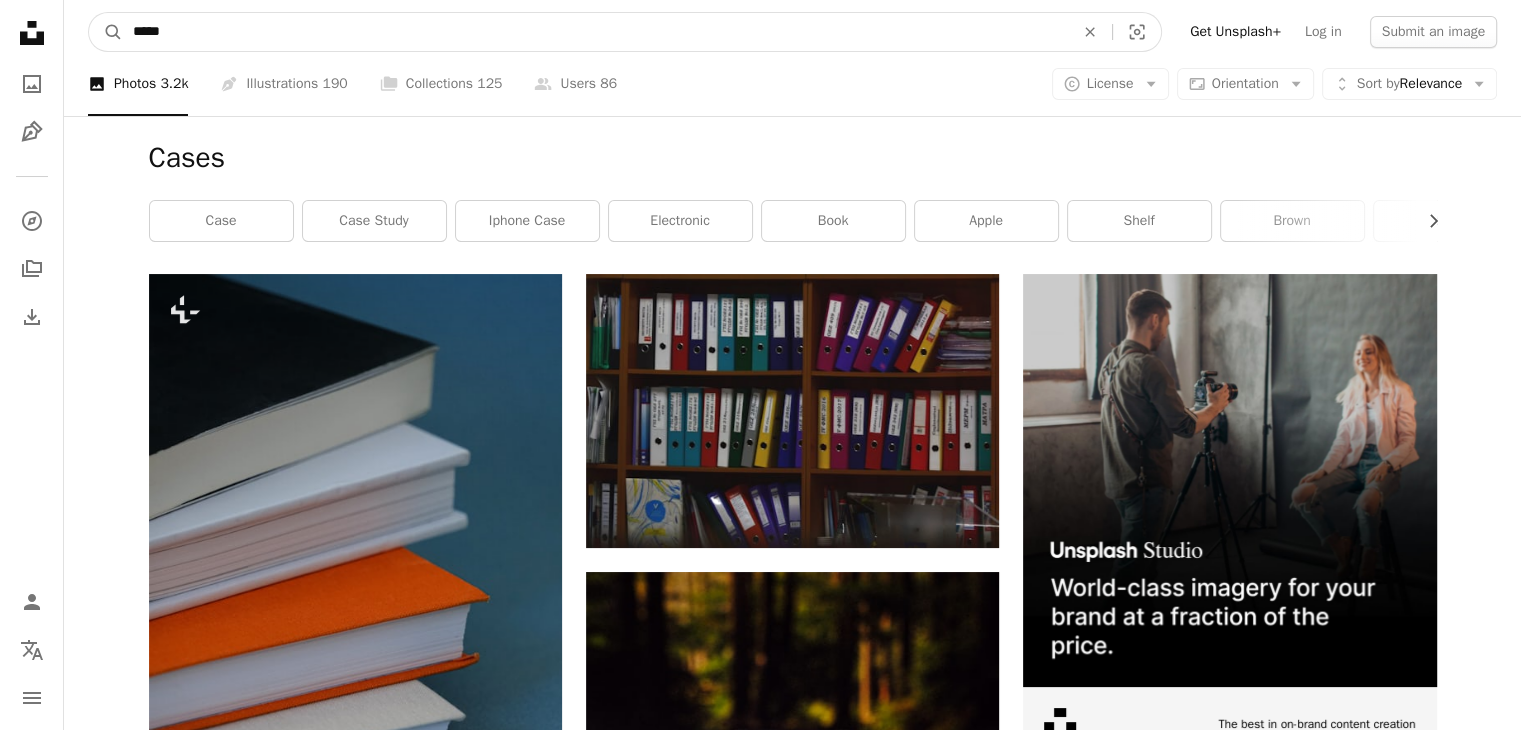 click on "*****" at bounding box center (595, 32) 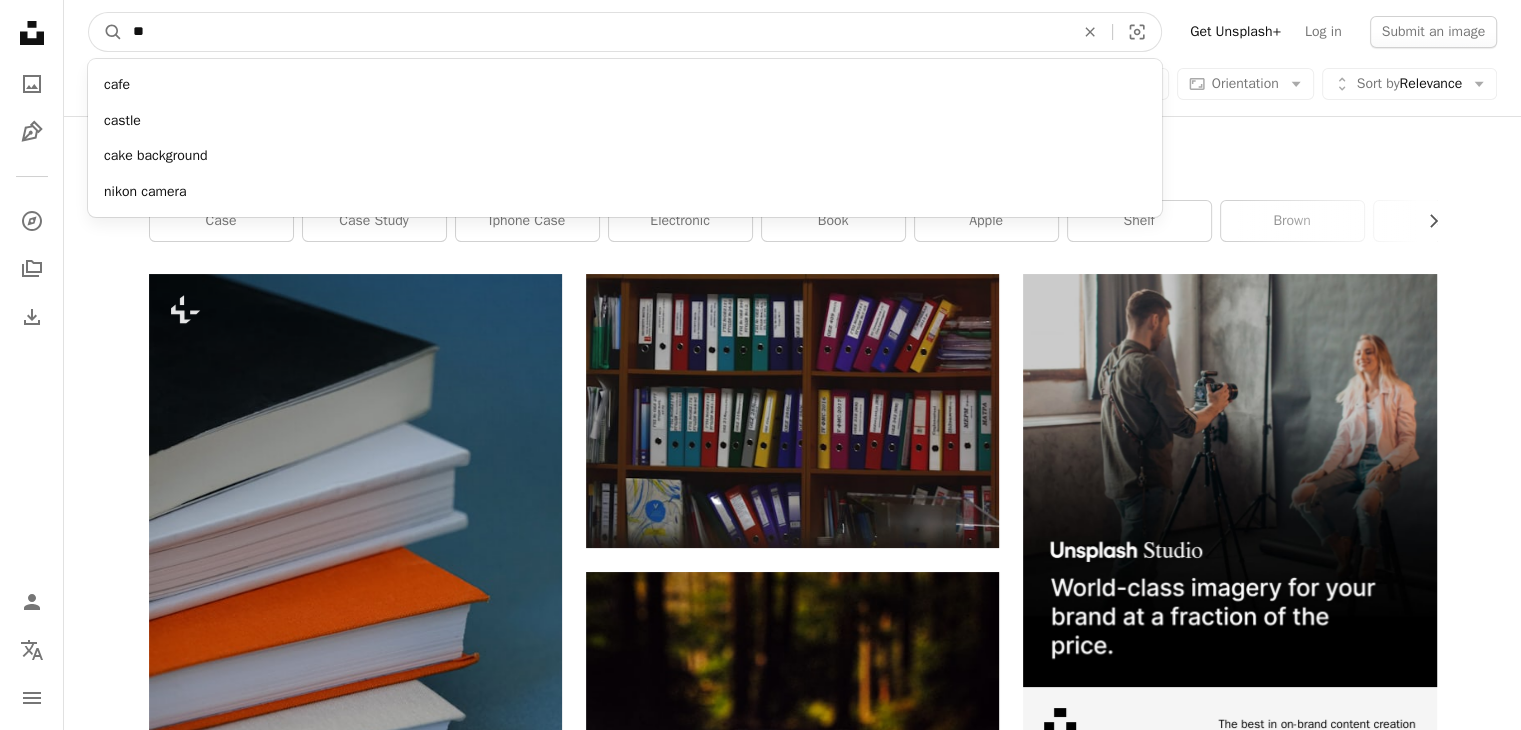 type on "*" 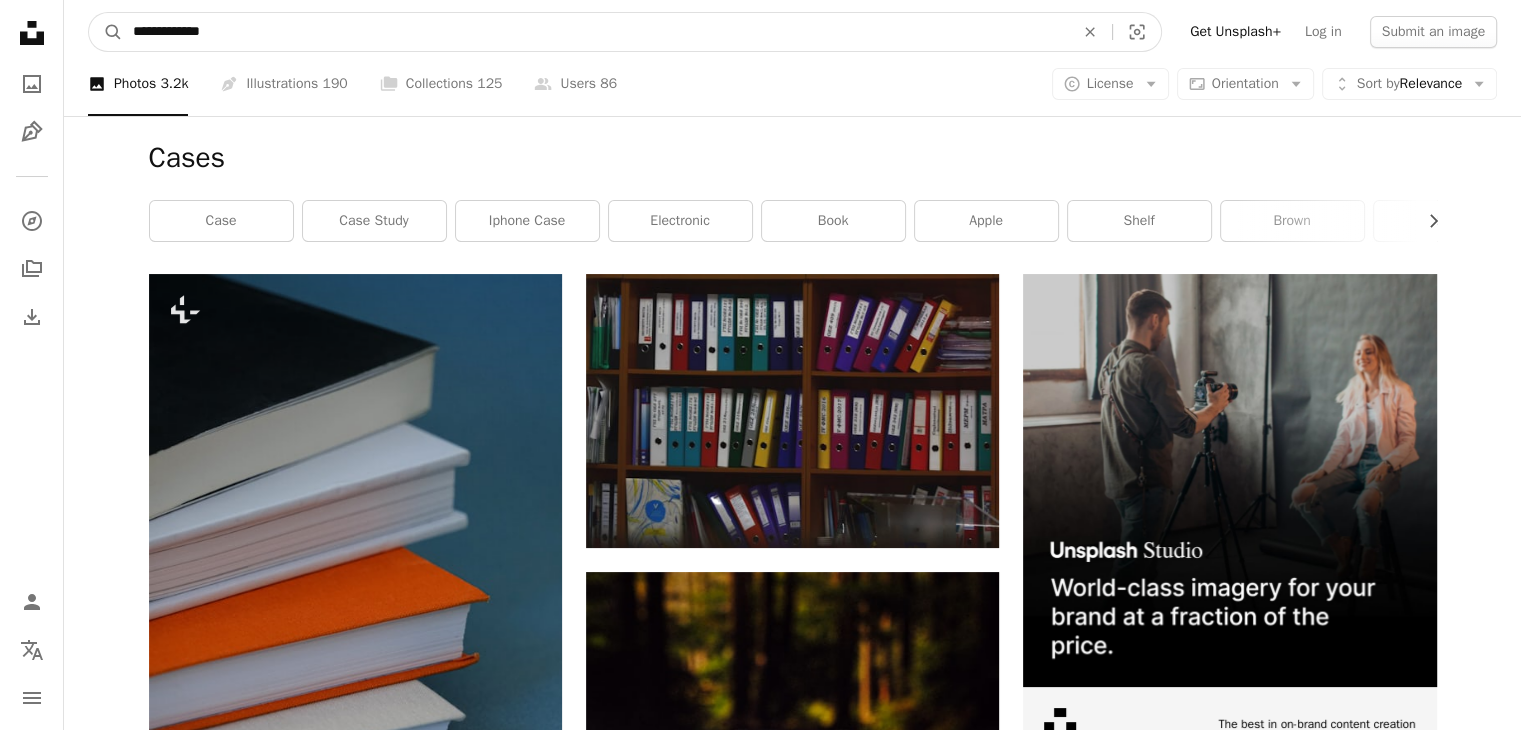 type on "**********" 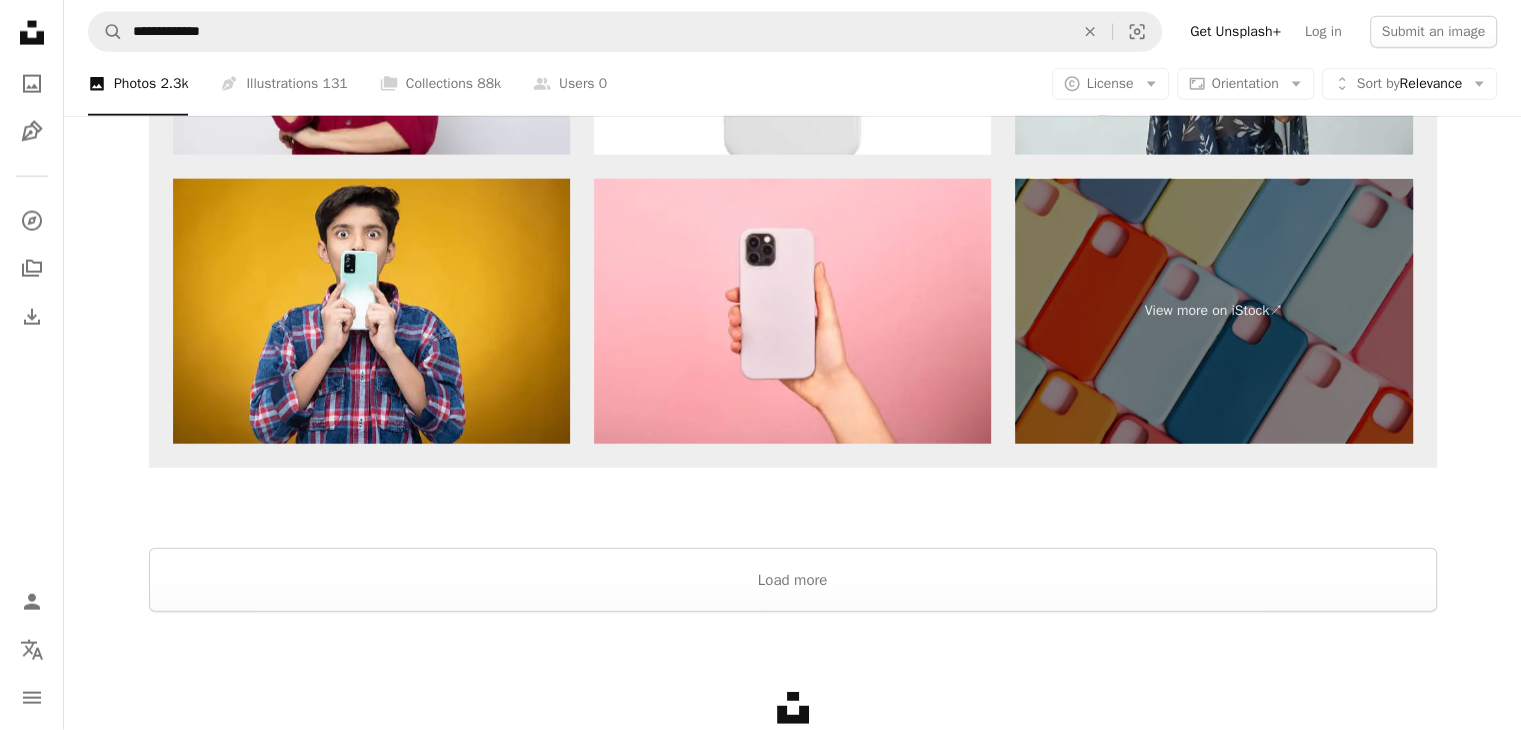 scroll, scrollTop: 4733, scrollLeft: 0, axis: vertical 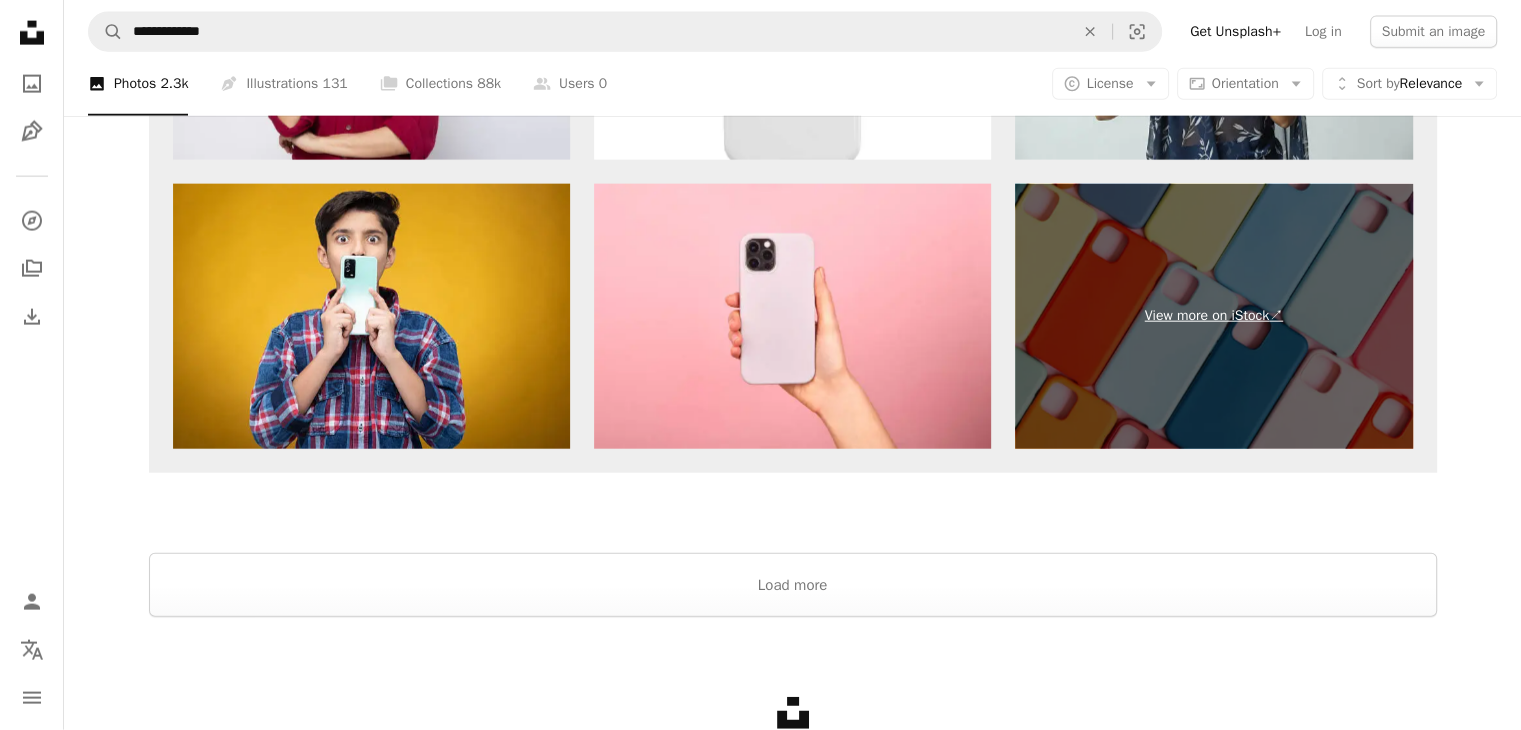 click on "View more on iStock  ↗" at bounding box center [1213, 316] 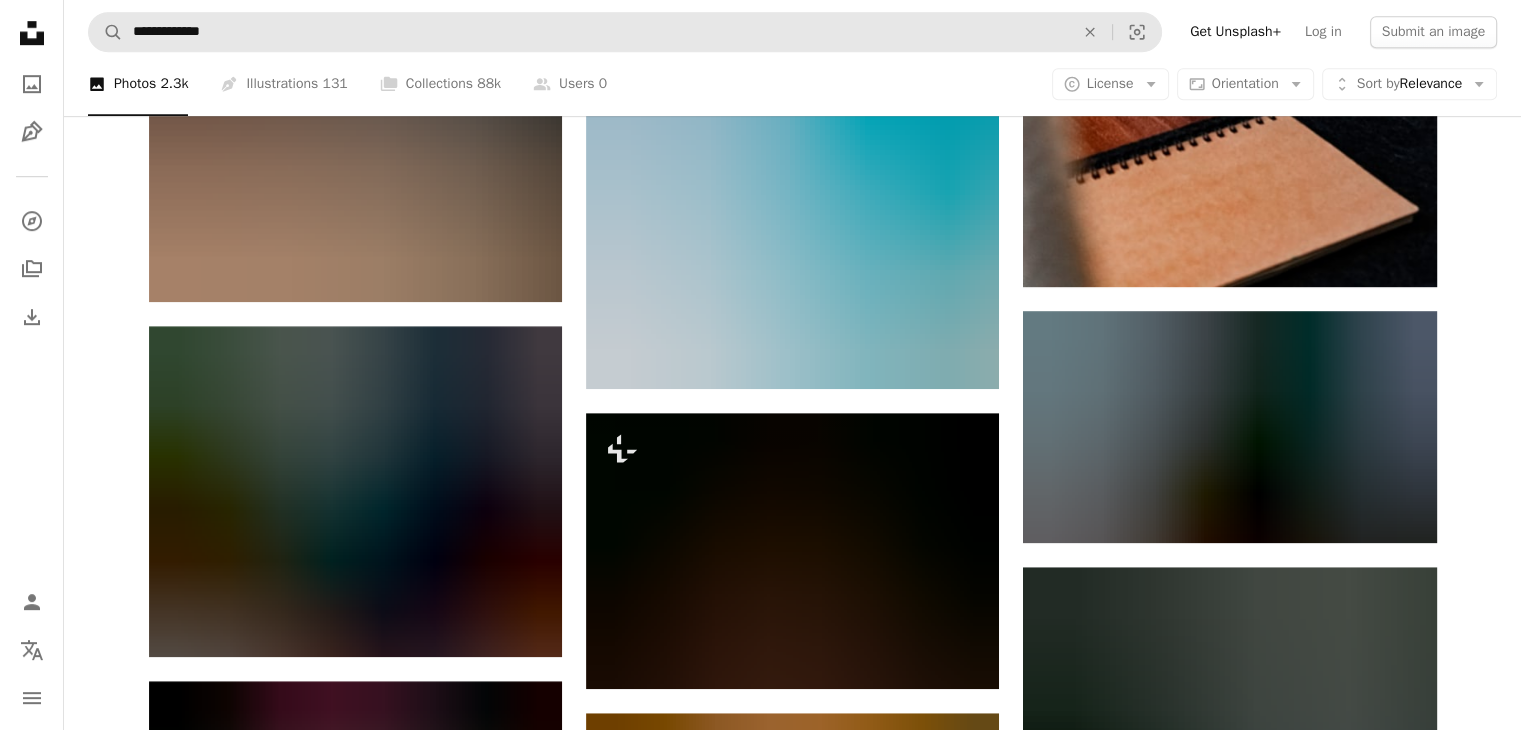 scroll, scrollTop: 1281, scrollLeft: 0, axis: vertical 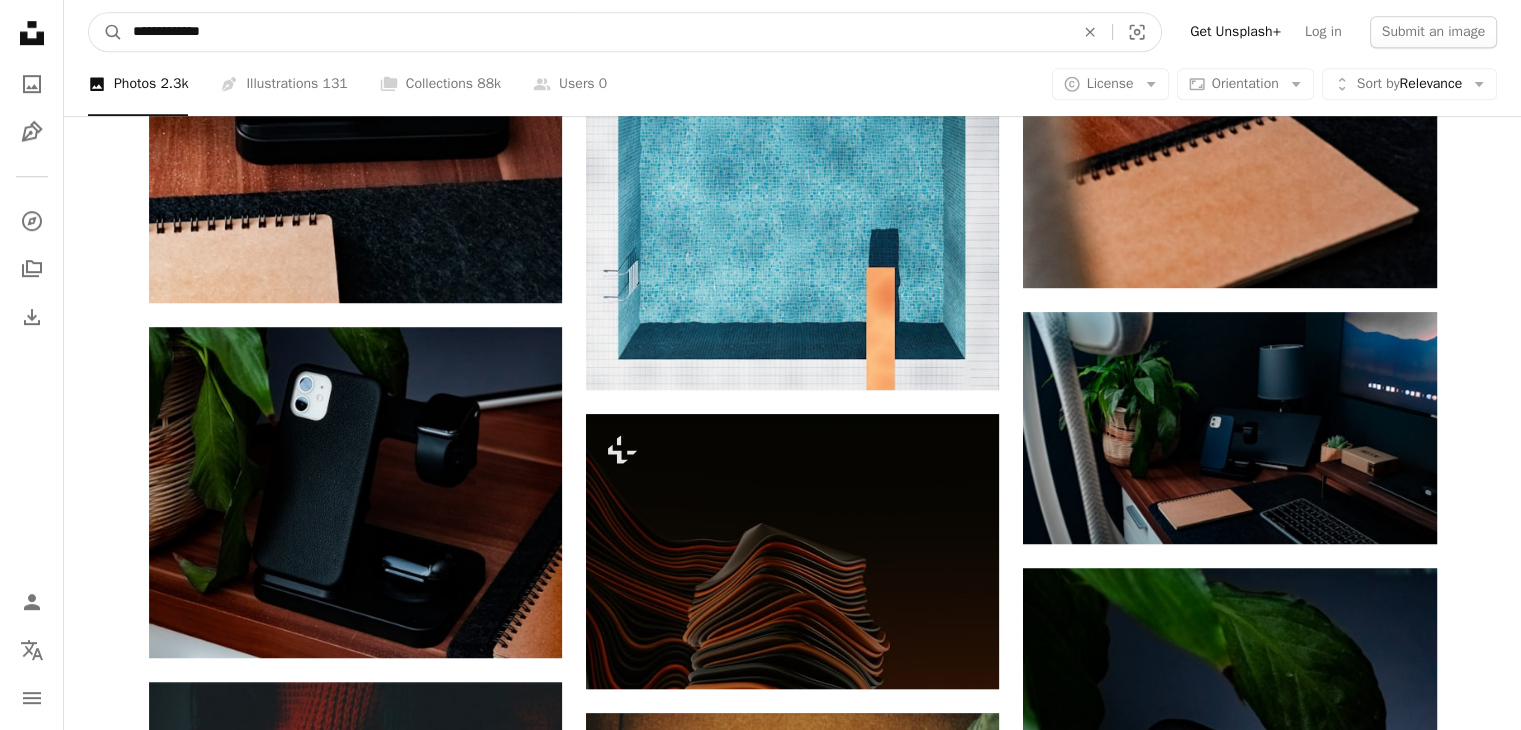 click on "**********" at bounding box center [595, 32] 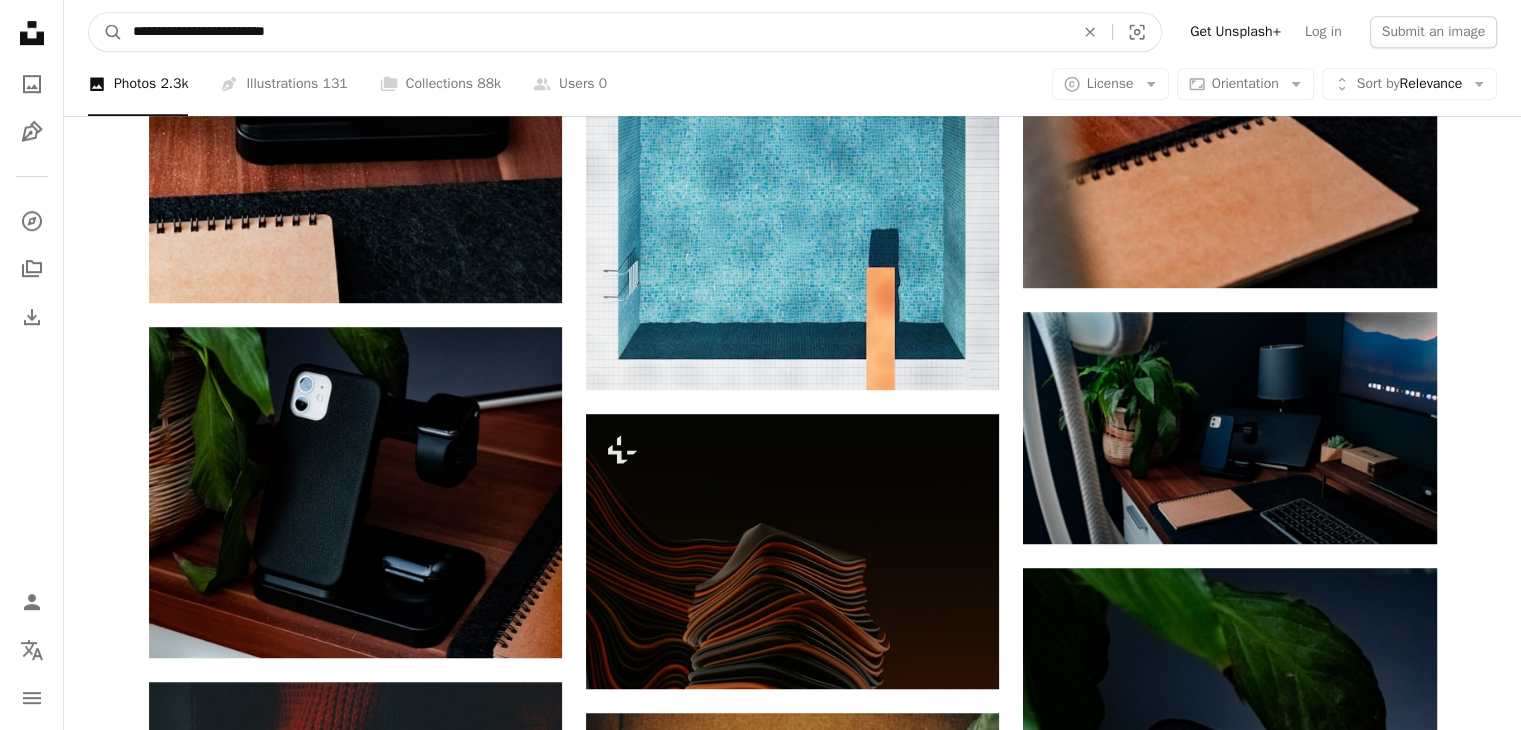 type on "**********" 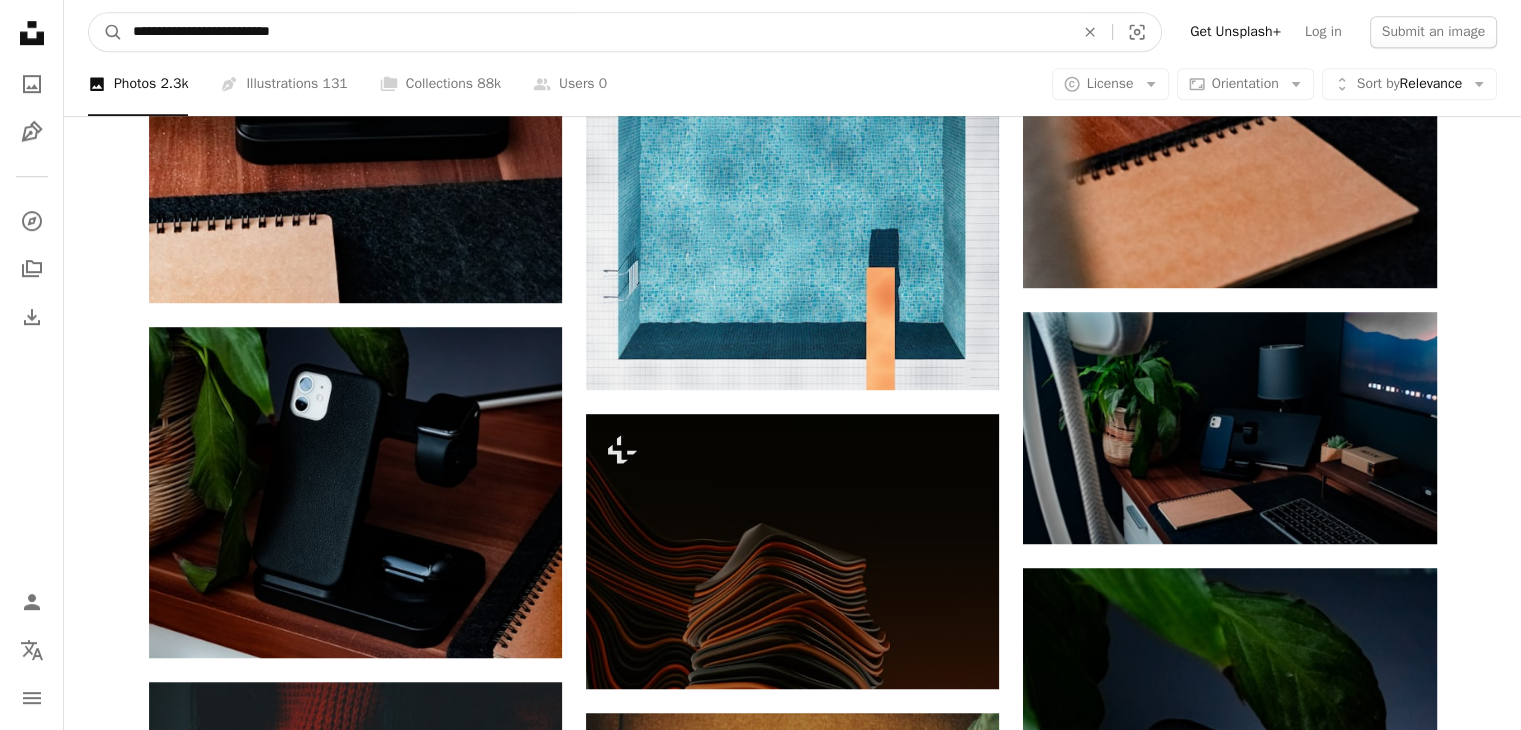click on "A magnifying glass" at bounding box center (106, 32) 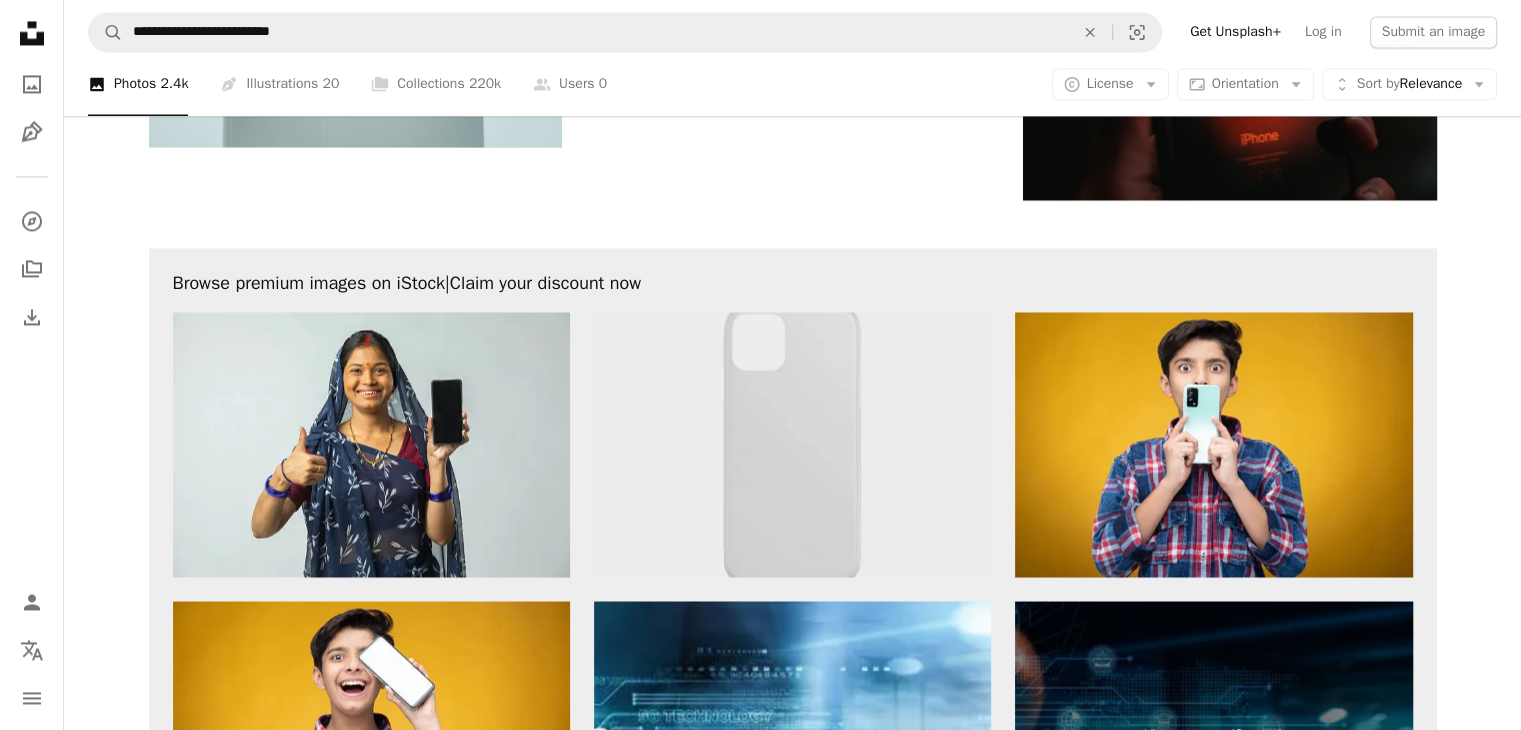 scroll, scrollTop: 3372, scrollLeft: 0, axis: vertical 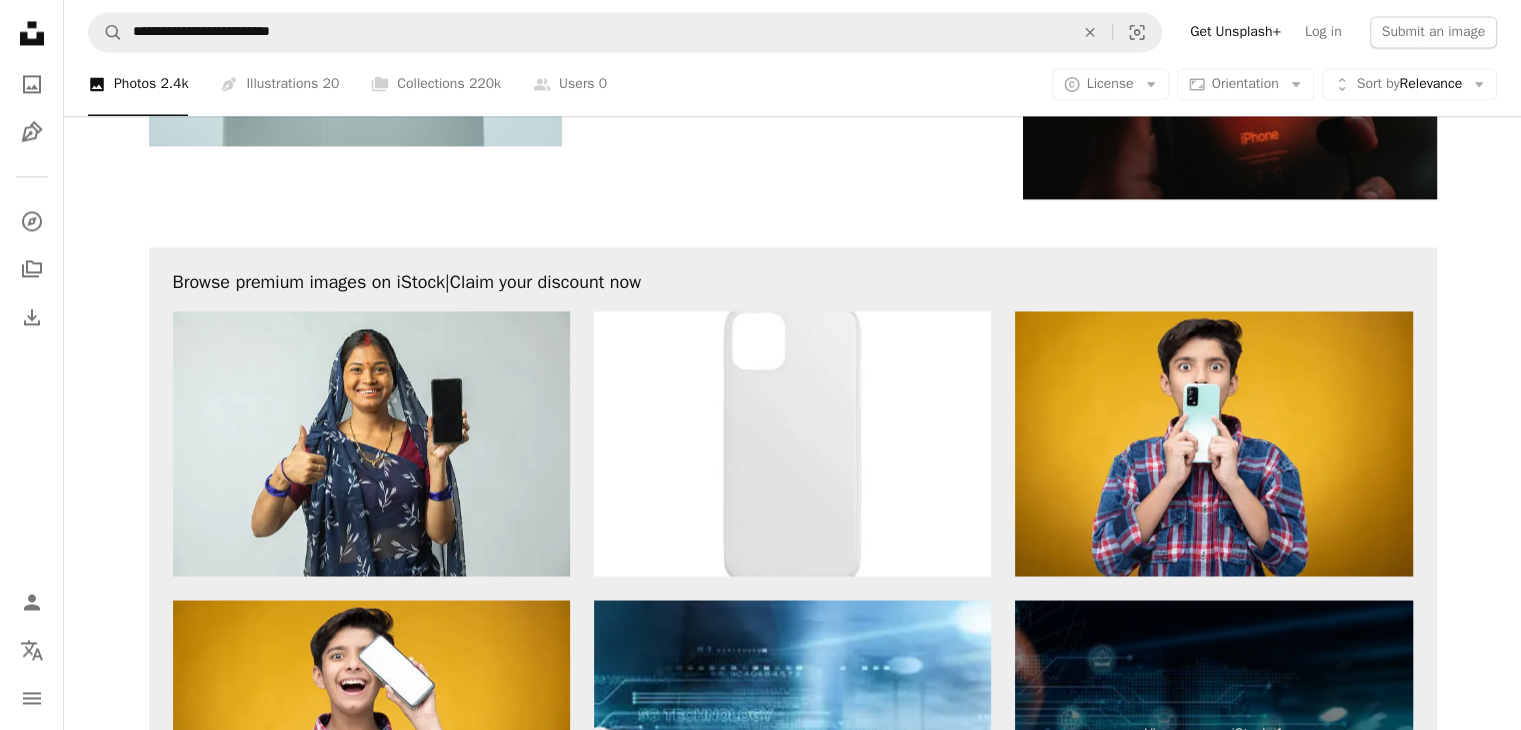 drag, startPoint x: 796, startPoint y: 517, endPoint x: 720, endPoint y: 129, distance: 395.37323 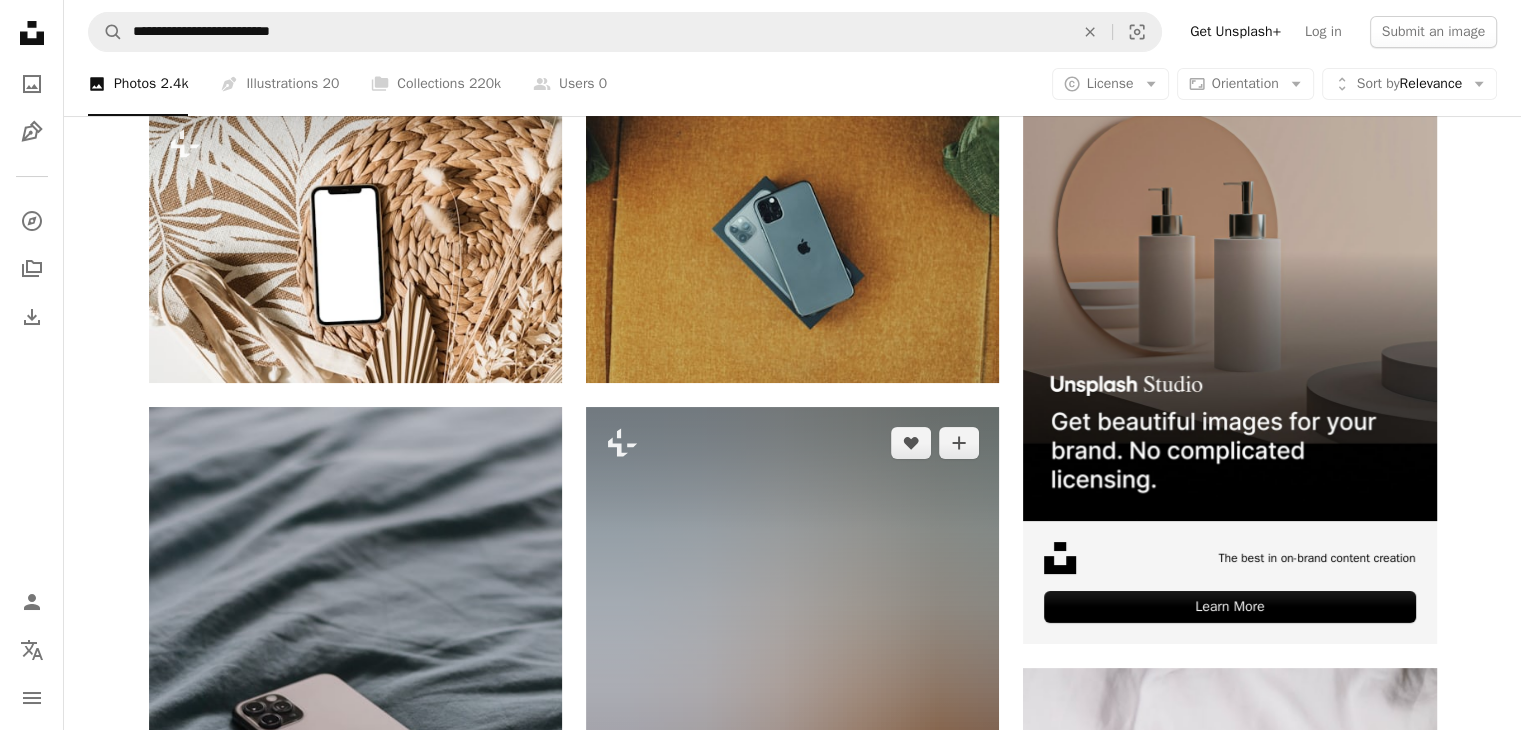 scroll, scrollTop: 0, scrollLeft: 0, axis: both 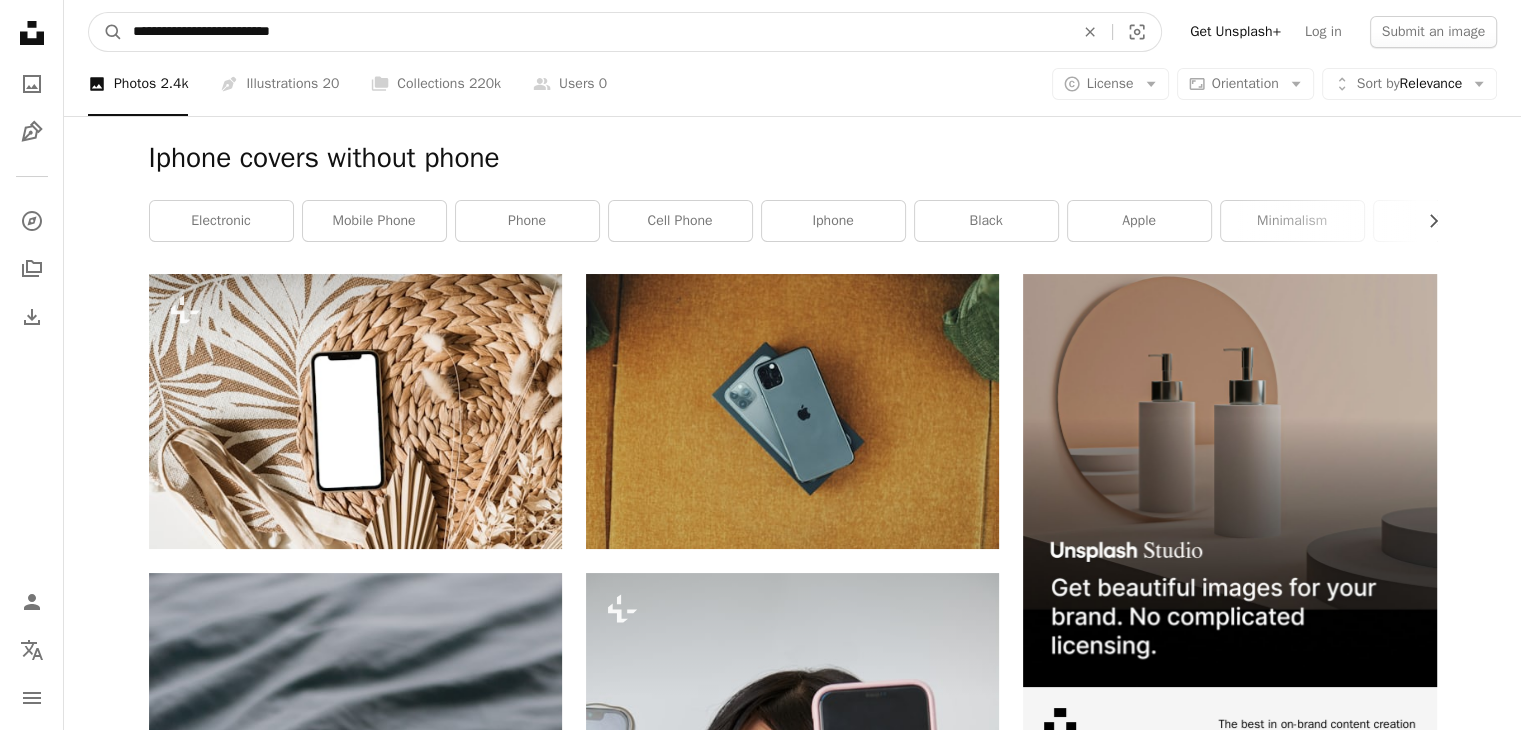 click on "**********" at bounding box center [595, 32] 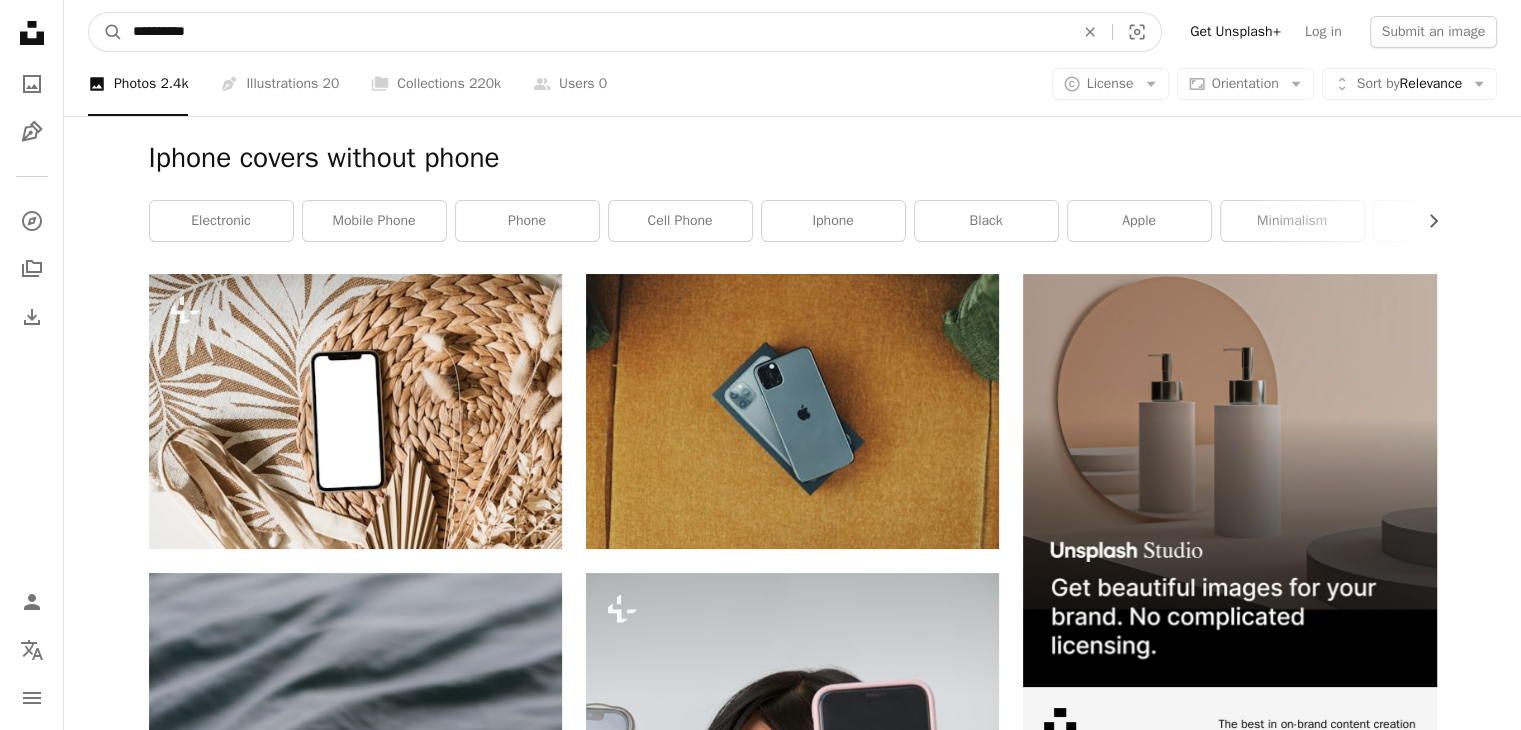 type on "**********" 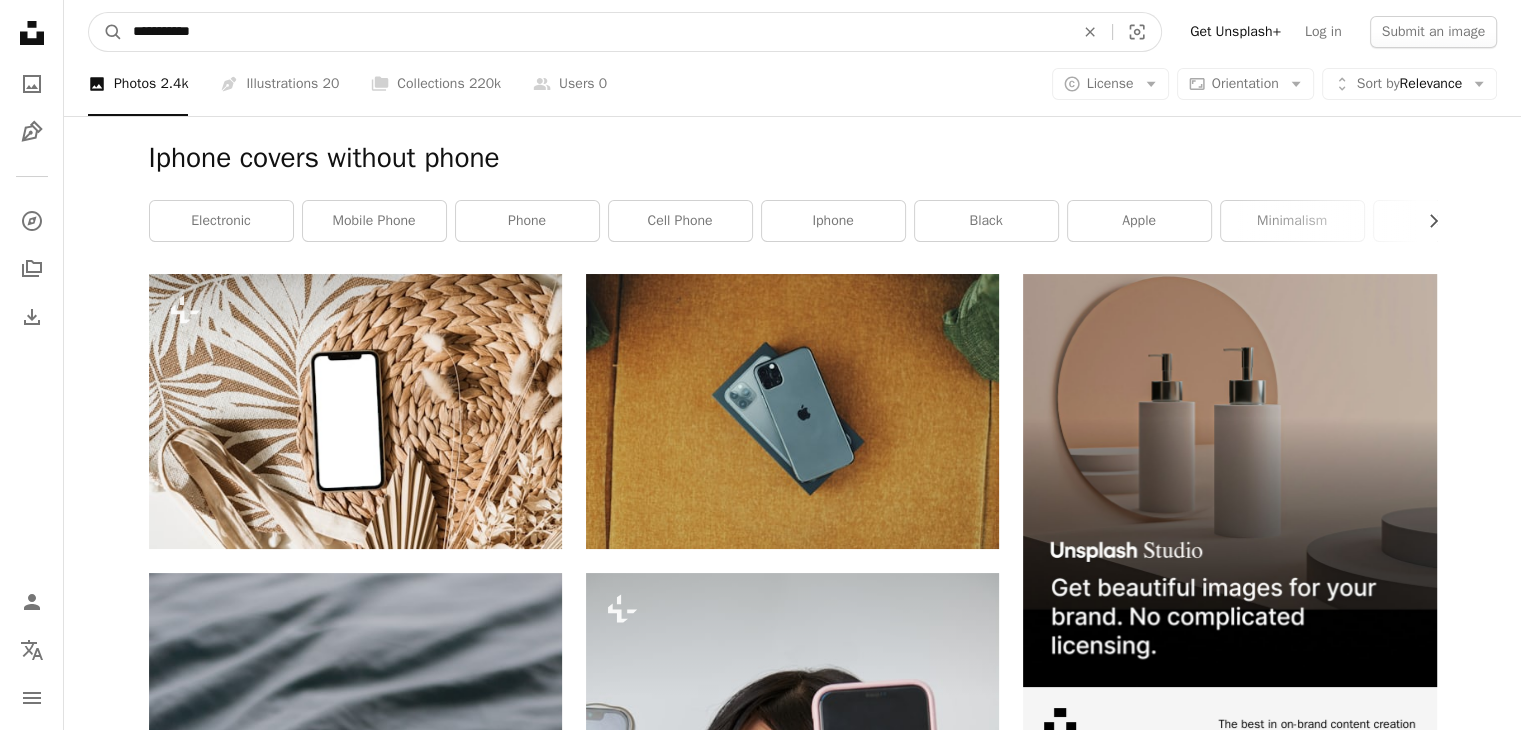 click on "A magnifying glass" at bounding box center (106, 32) 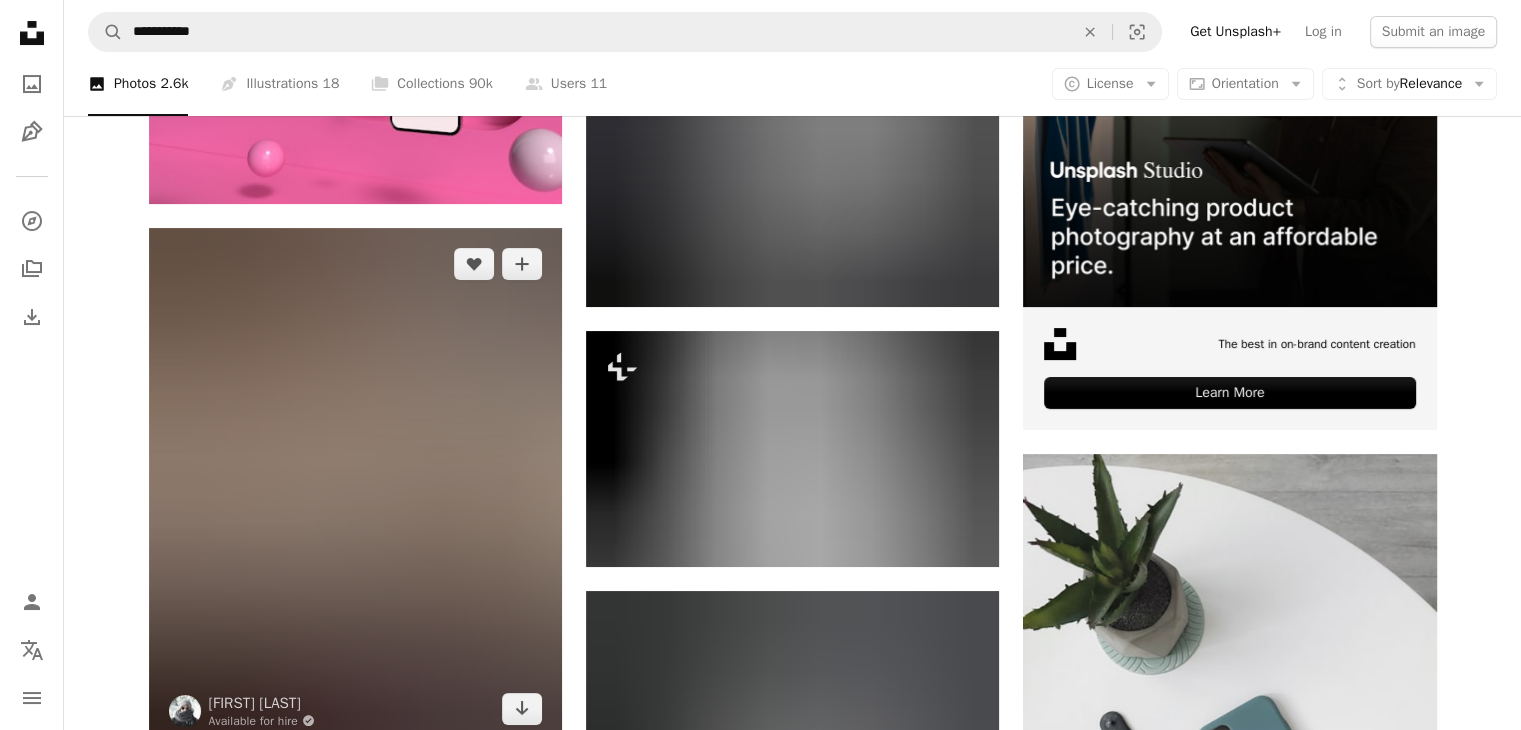 scroll, scrollTop: 394, scrollLeft: 0, axis: vertical 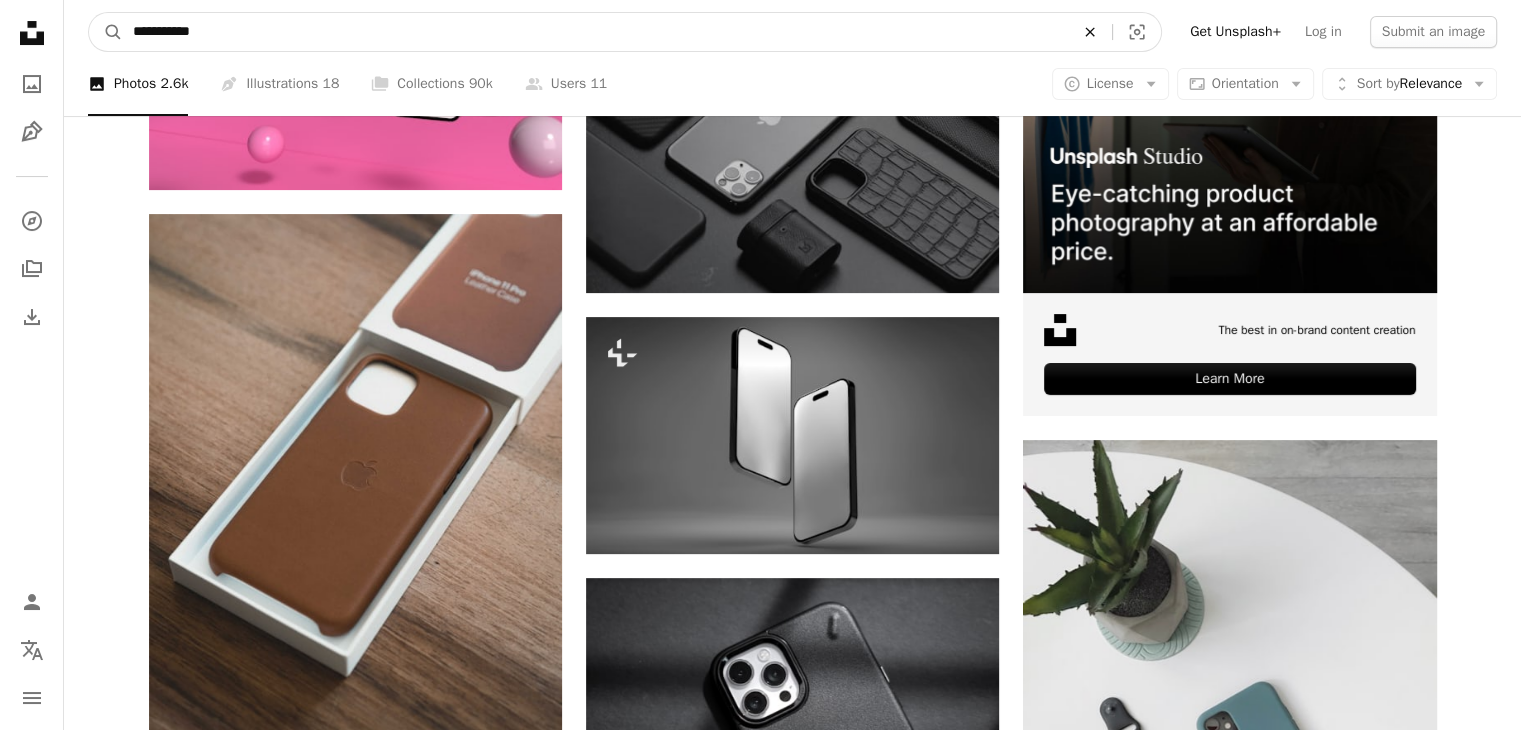 click on "An X shape" 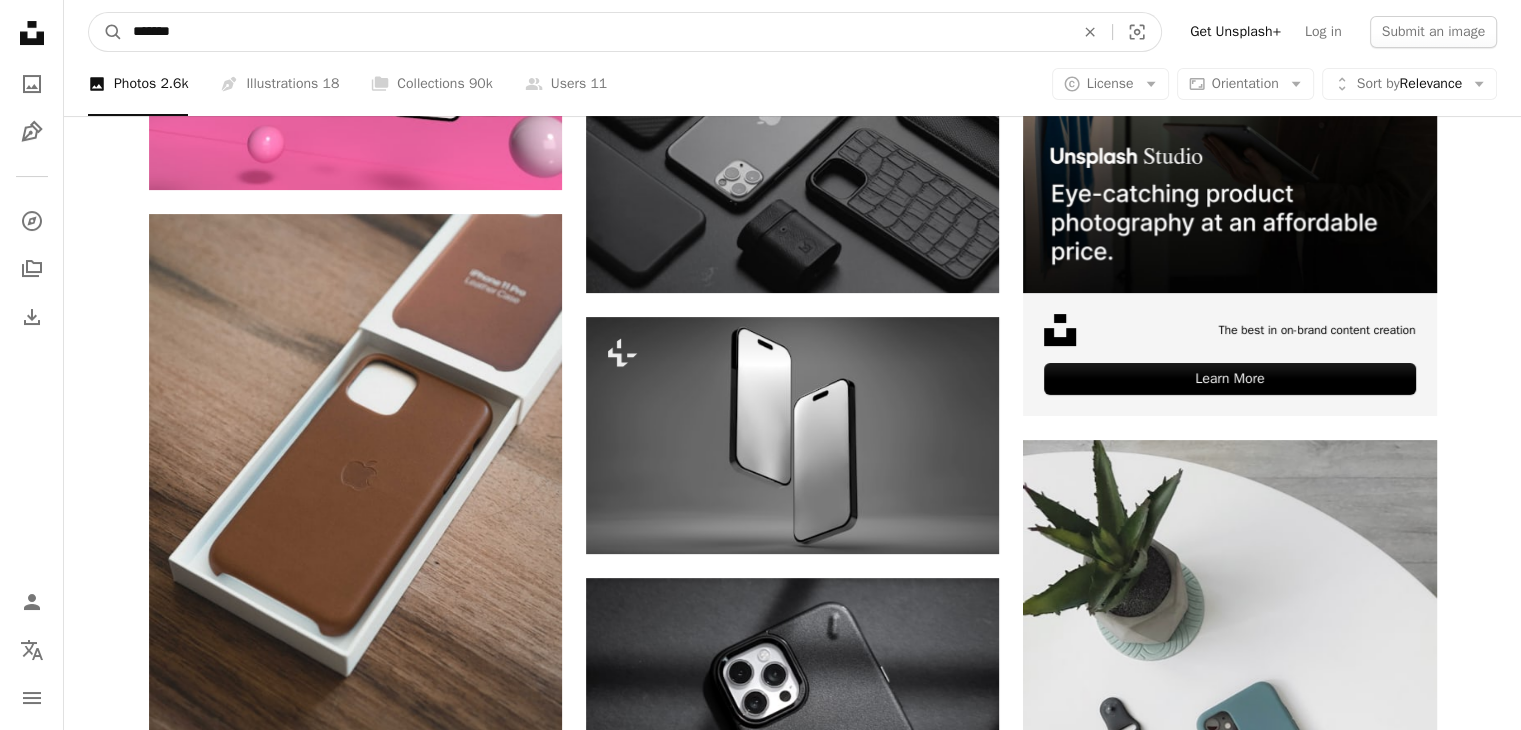 type on "*******" 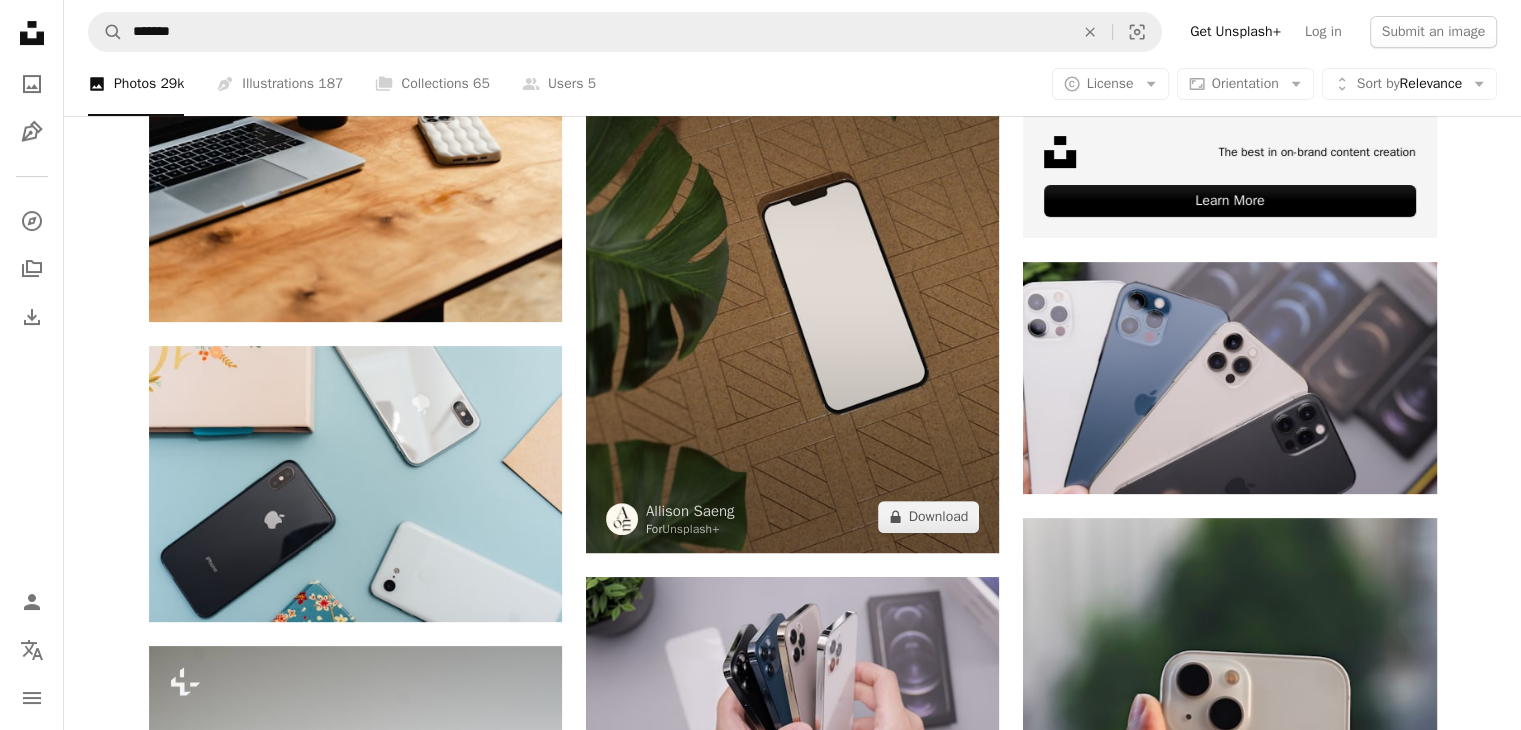 scroll, scrollTop: 575, scrollLeft: 0, axis: vertical 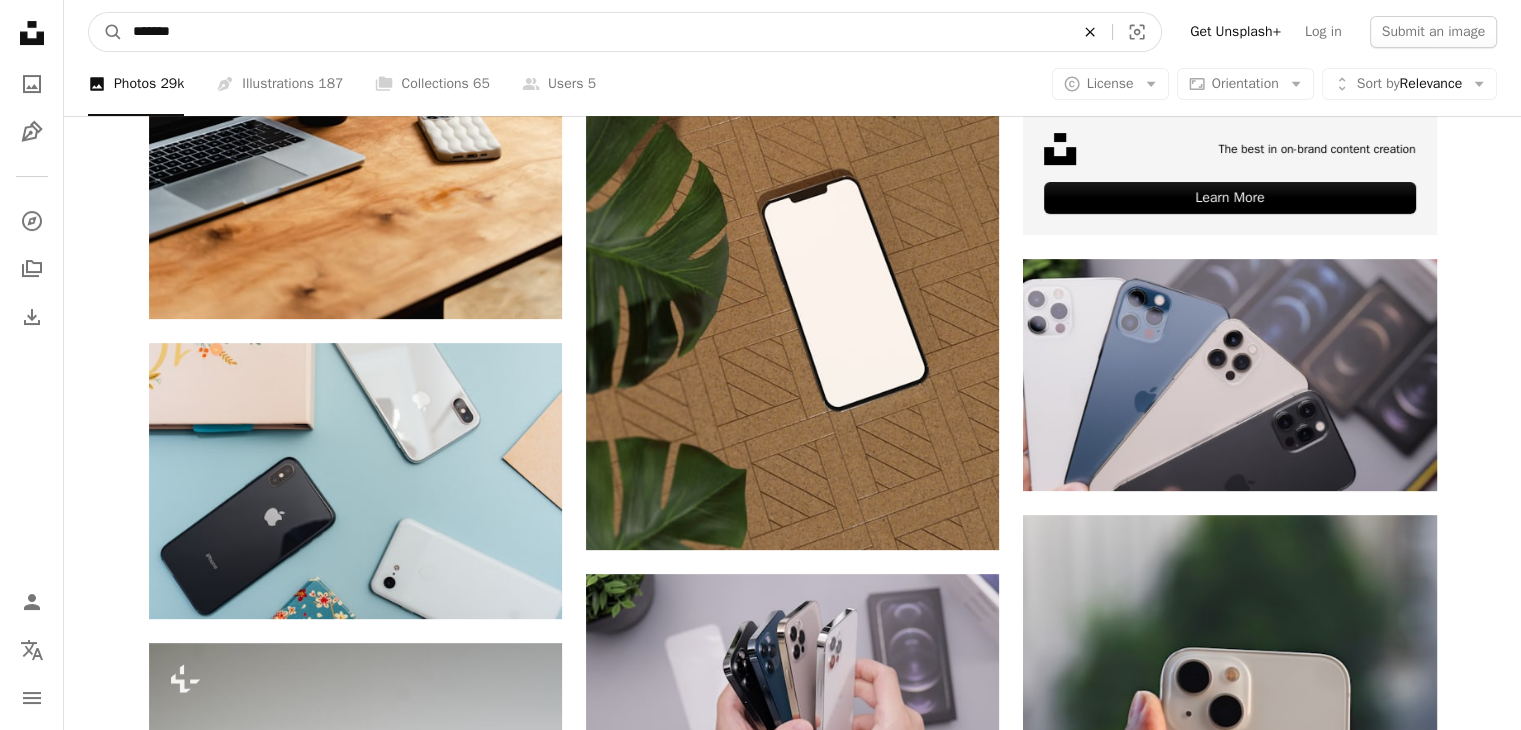 click on "An X shape" 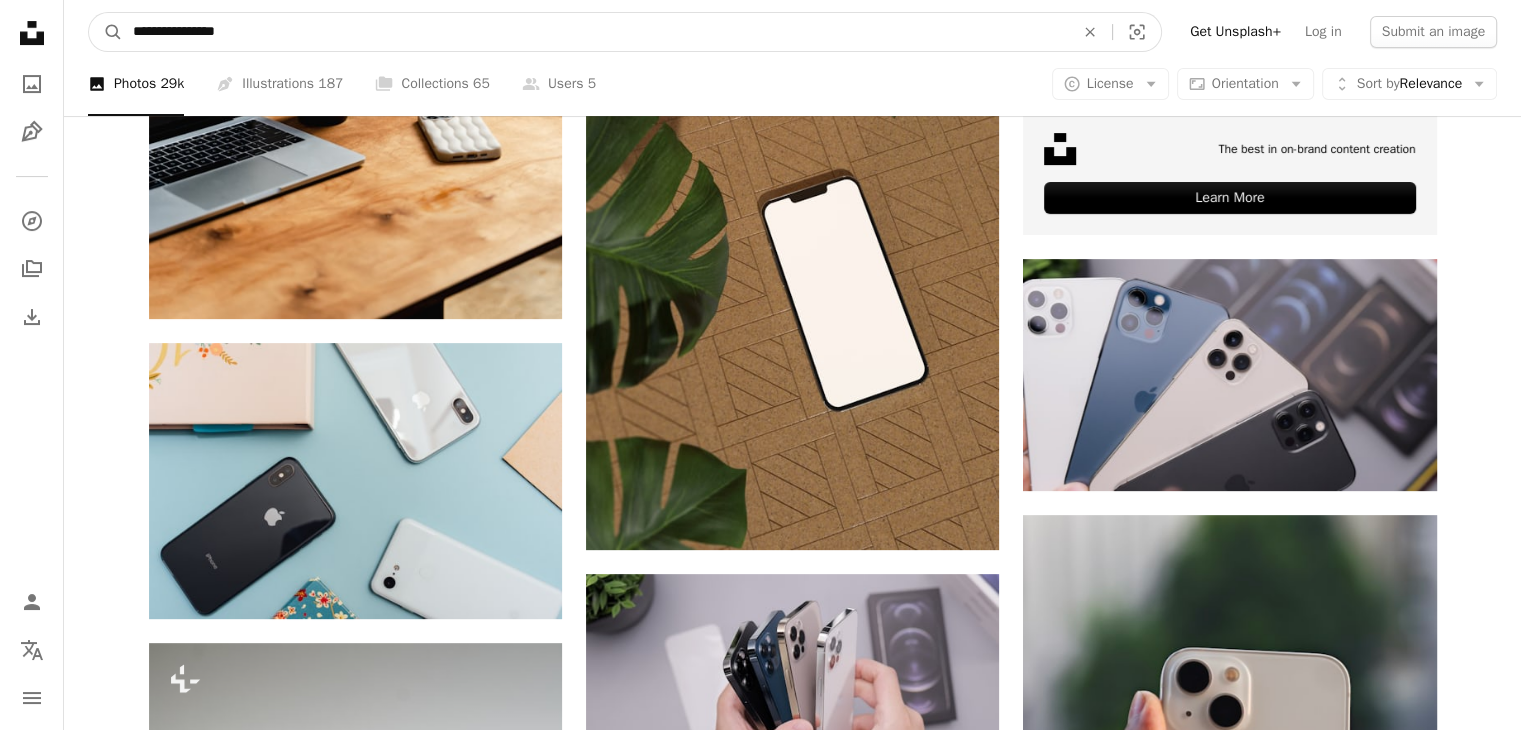type on "**********" 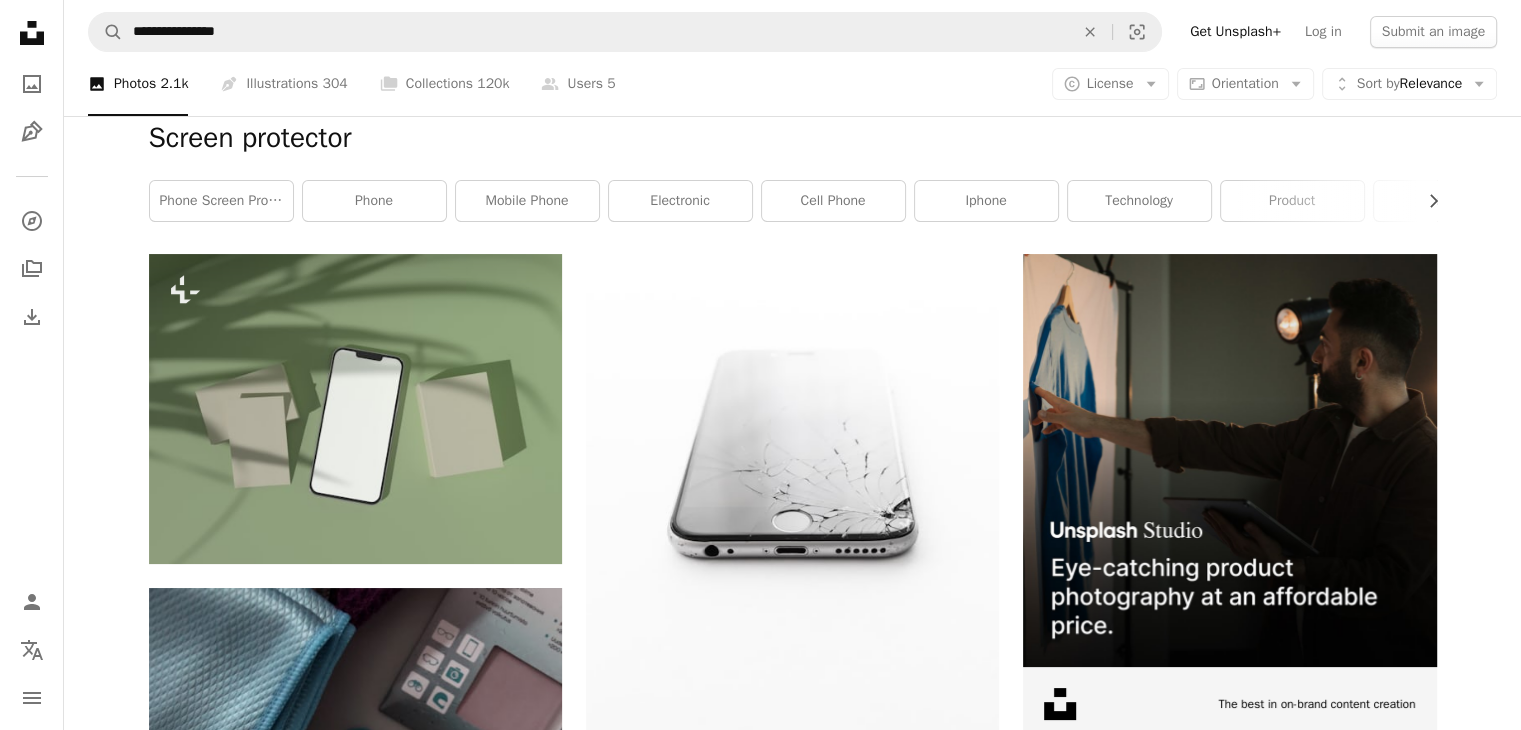 scroll, scrollTop: 0, scrollLeft: 0, axis: both 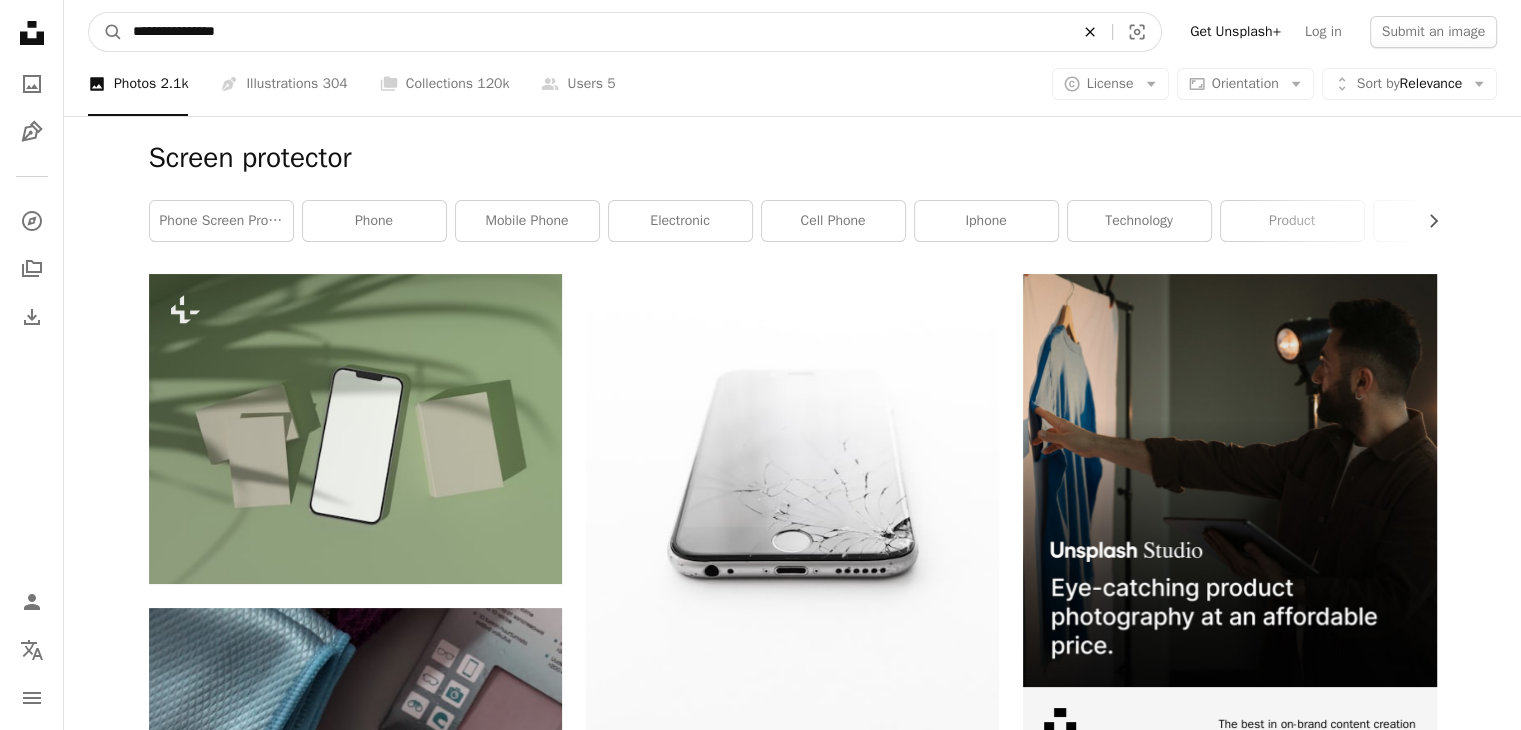 click on "An X shape" 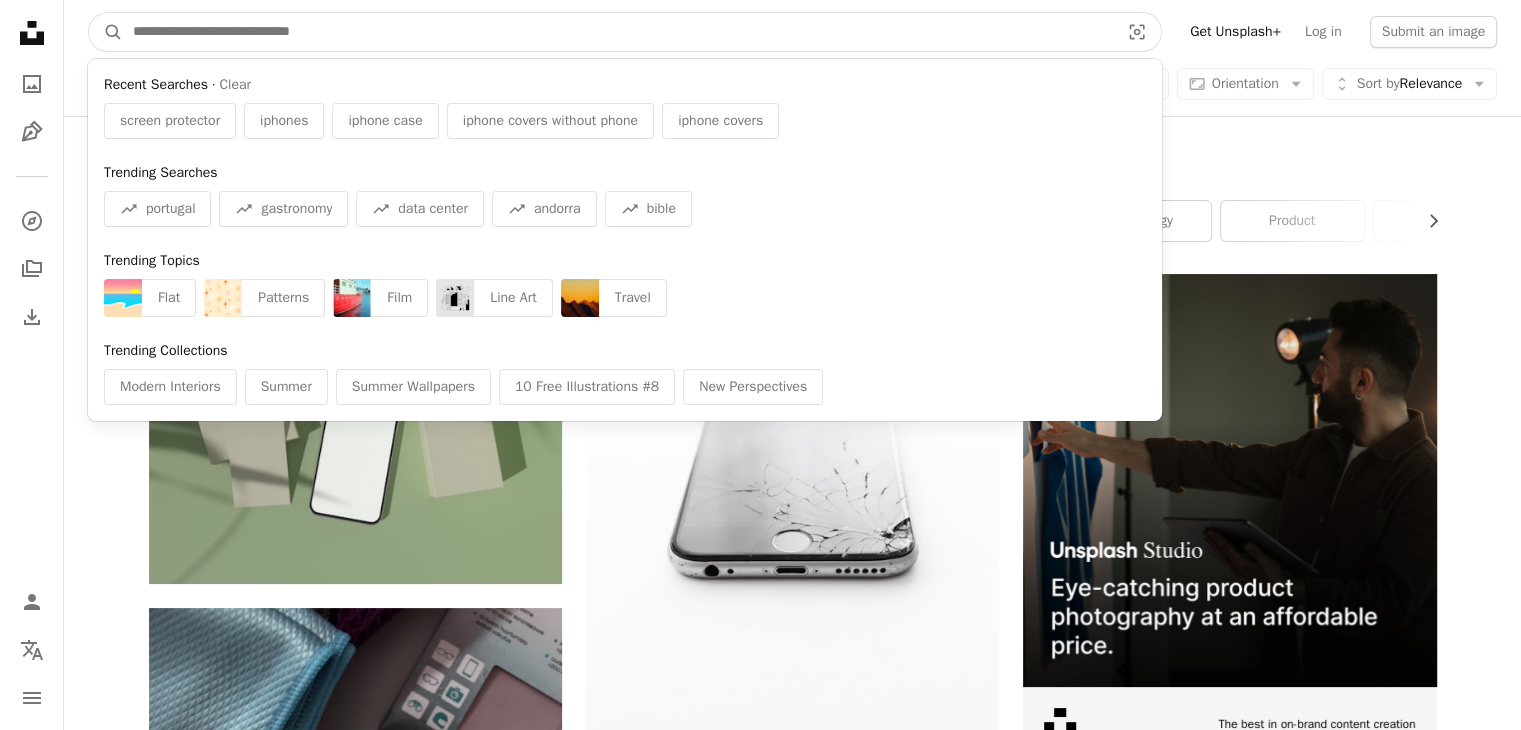 click on "A magnifying glass Recent Searches  ·  Clear screen protector iphones iphone case iphone covers without phone iphone covers Trending Searches A trend sign portugal A trend sign gastronomy A trend sign data center A trend sign andorra A trend sign bible Trending Topics Flat Patterns Film Line Art Travel Trending Collections Modern Interiors Summer Summer Wallpapers 10 Free Illustrations #8 New Perspectives Visual search Get Unsplash+ Log in Submit an image" at bounding box center (792, 32) 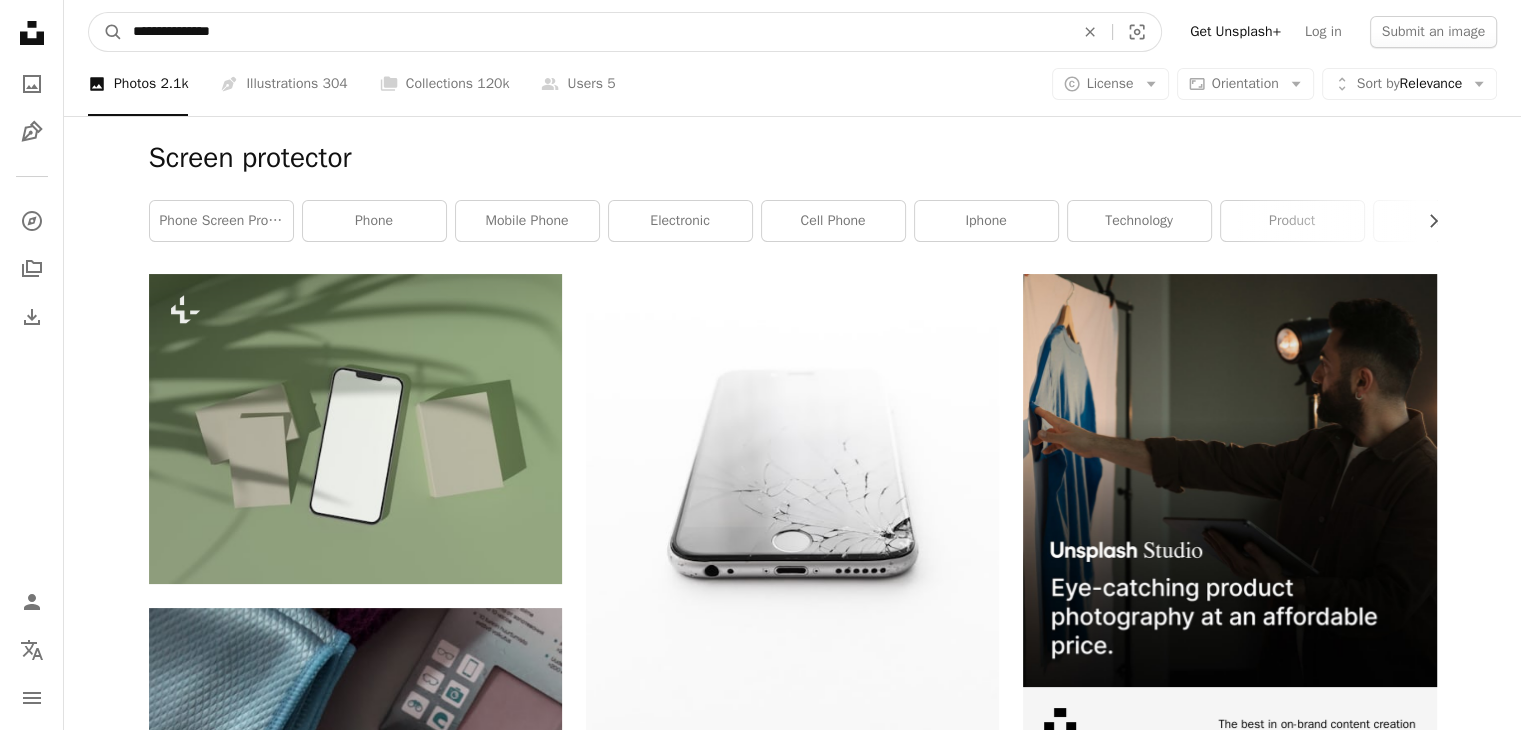type on "**********" 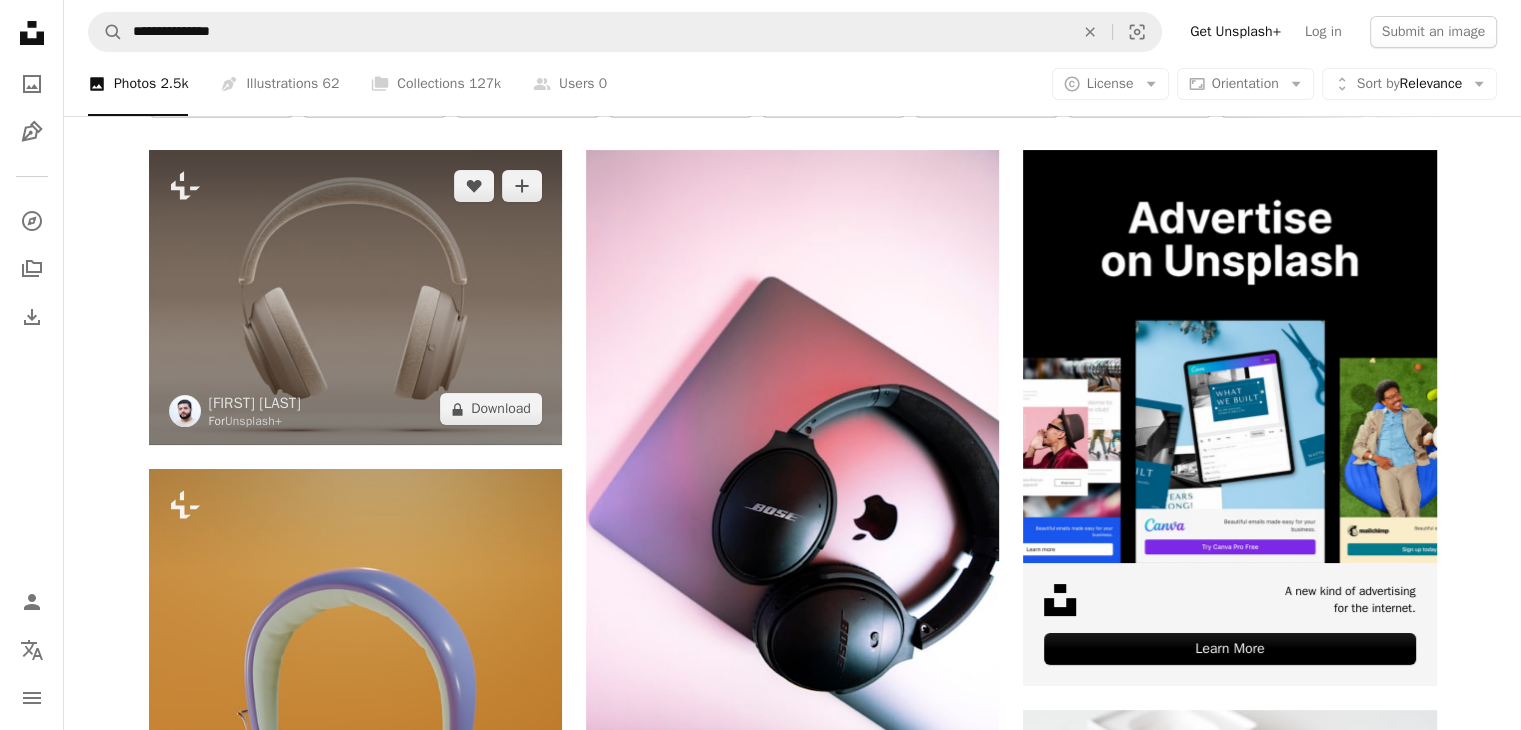 scroll, scrollTop: 126, scrollLeft: 0, axis: vertical 